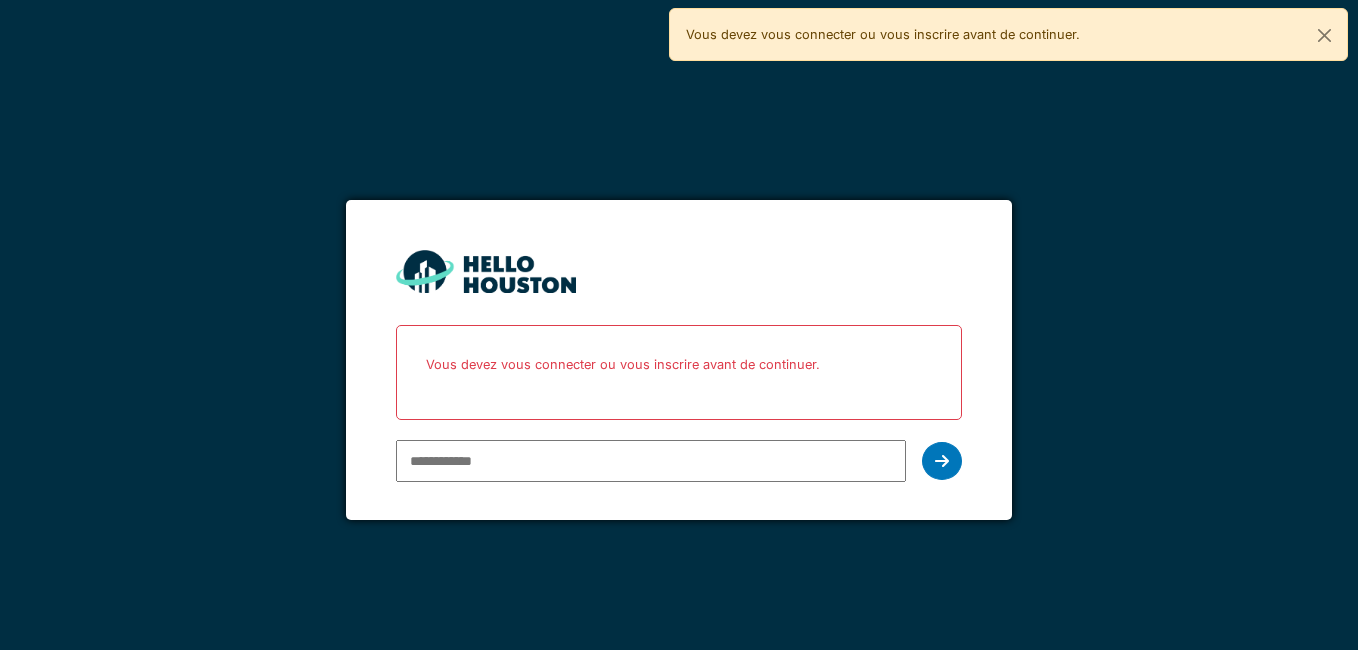 scroll, scrollTop: 0, scrollLeft: 0, axis: both 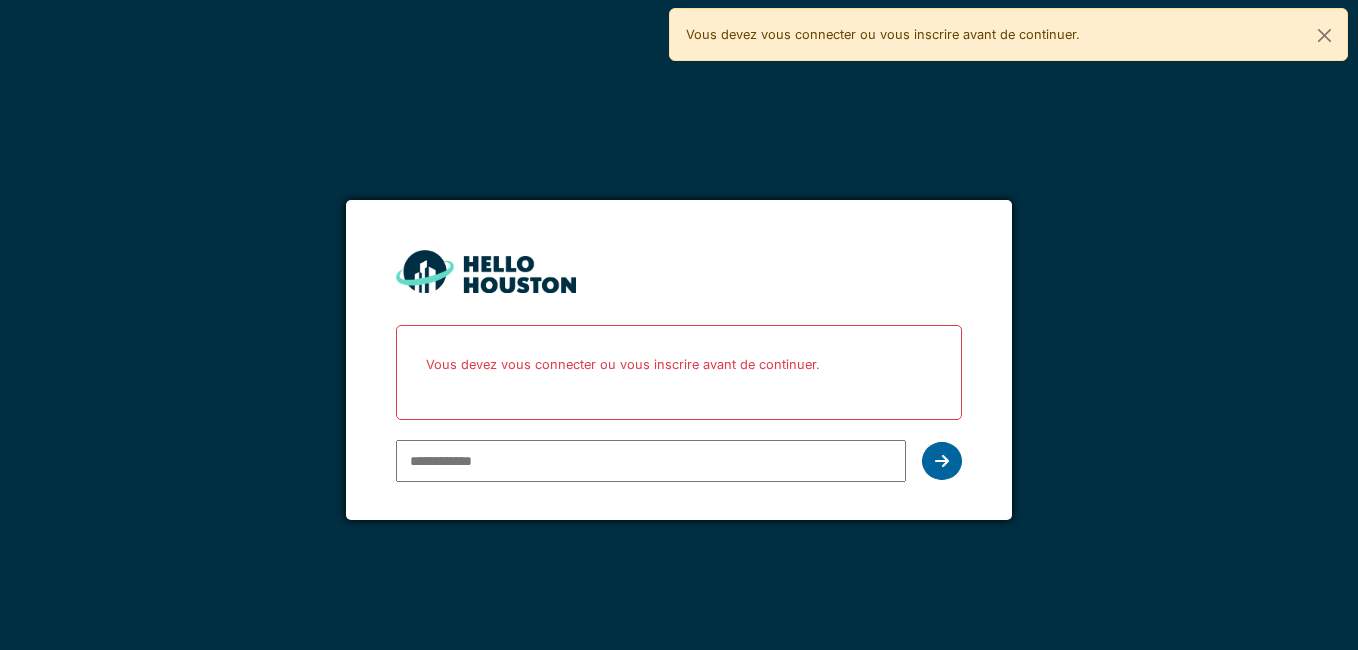 type on "**********" 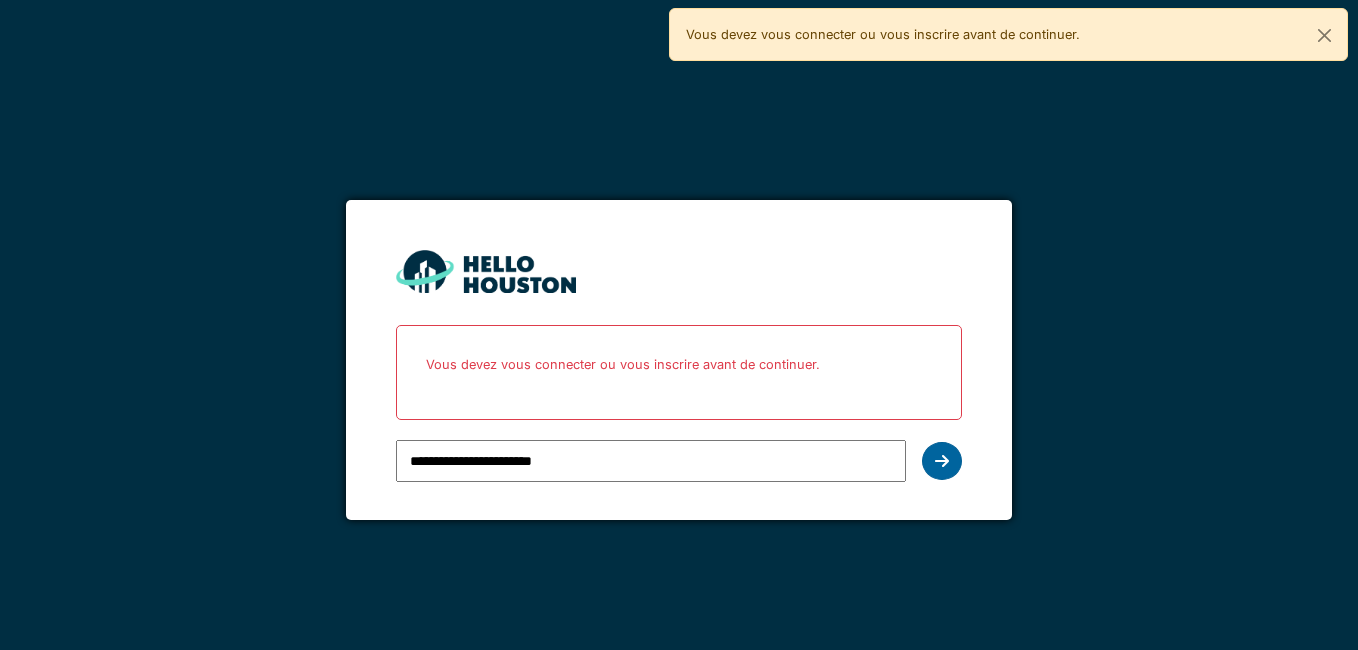 click at bounding box center (942, 461) 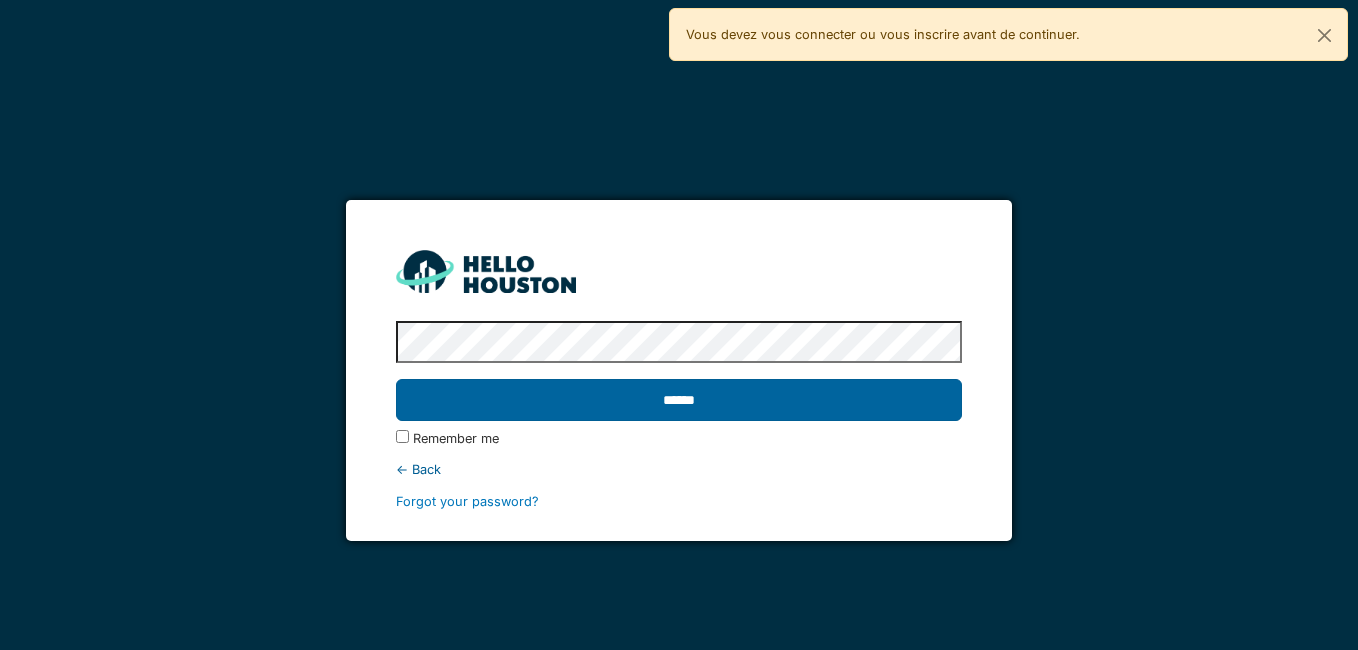 click on "******" at bounding box center (679, 400) 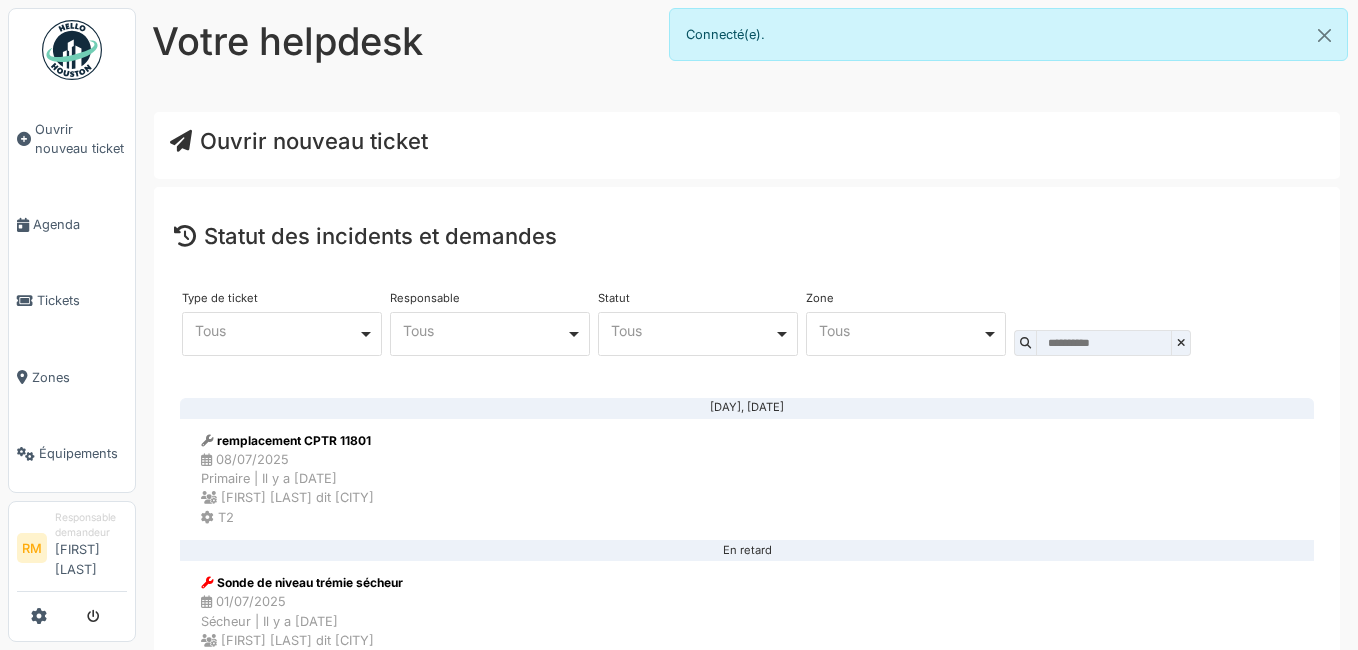 scroll, scrollTop: 0, scrollLeft: 0, axis: both 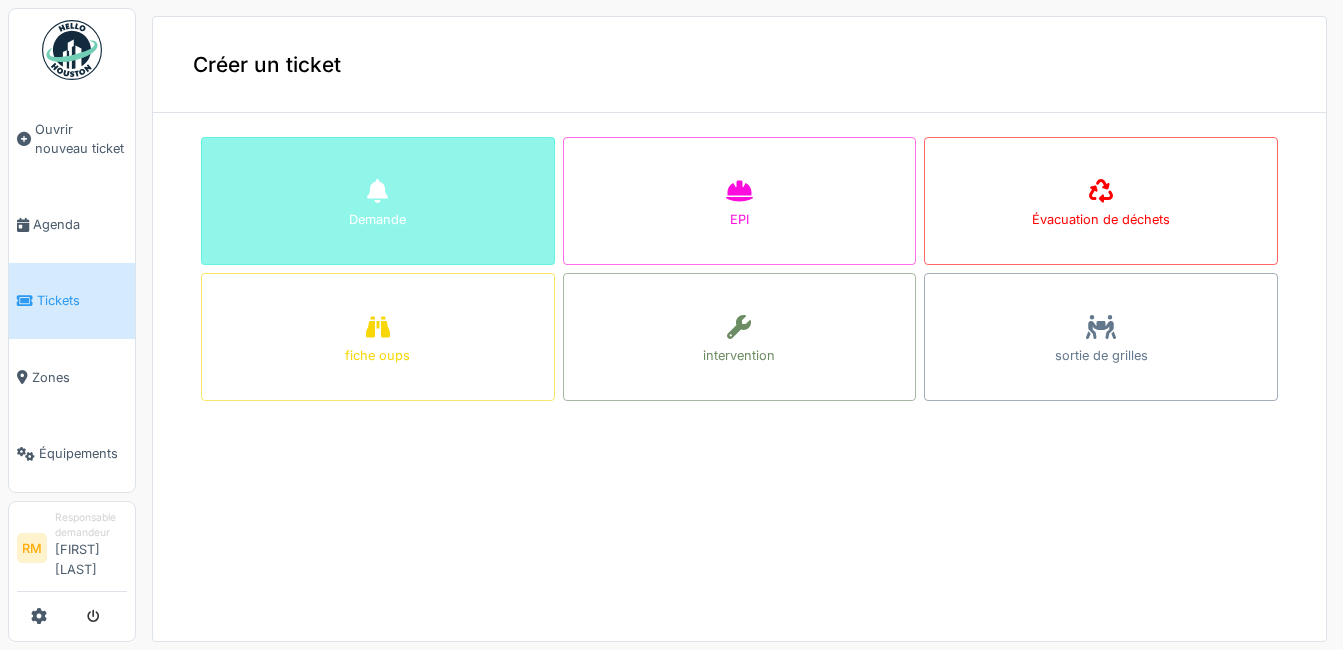 click on "Demande" at bounding box center (378, 201) 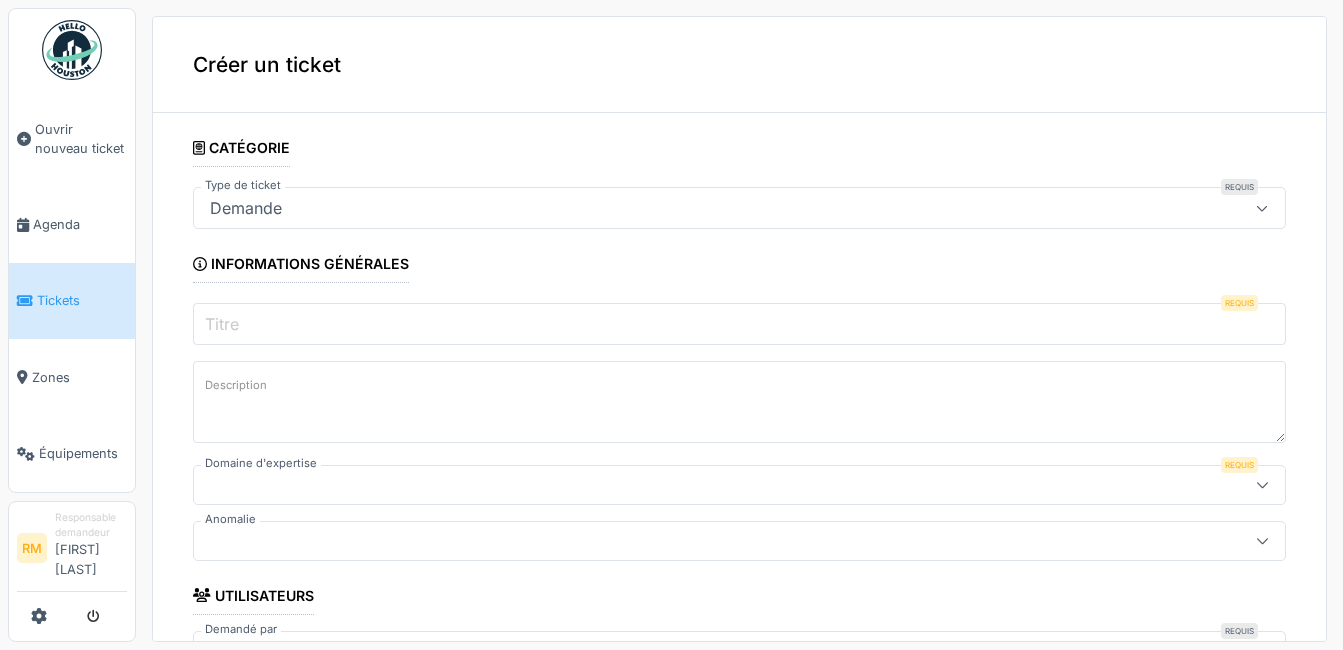 click on "Titre" at bounding box center (222, 324) 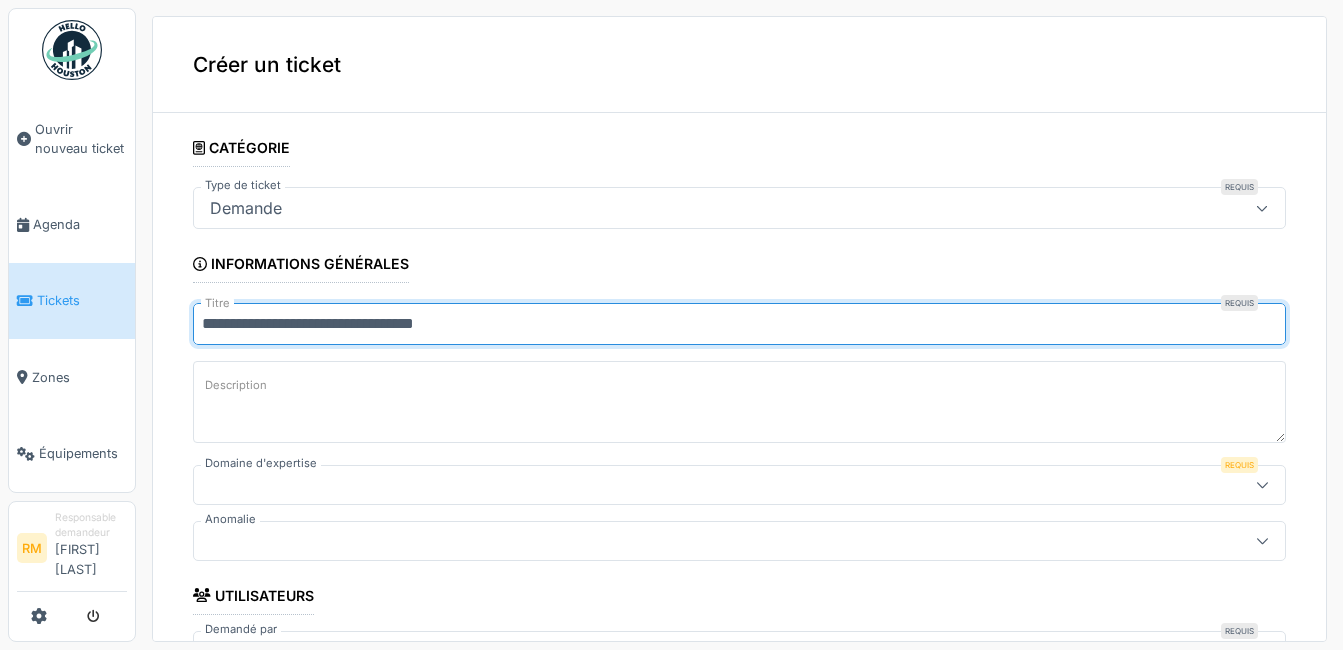 click on "**********" at bounding box center (739, 324) 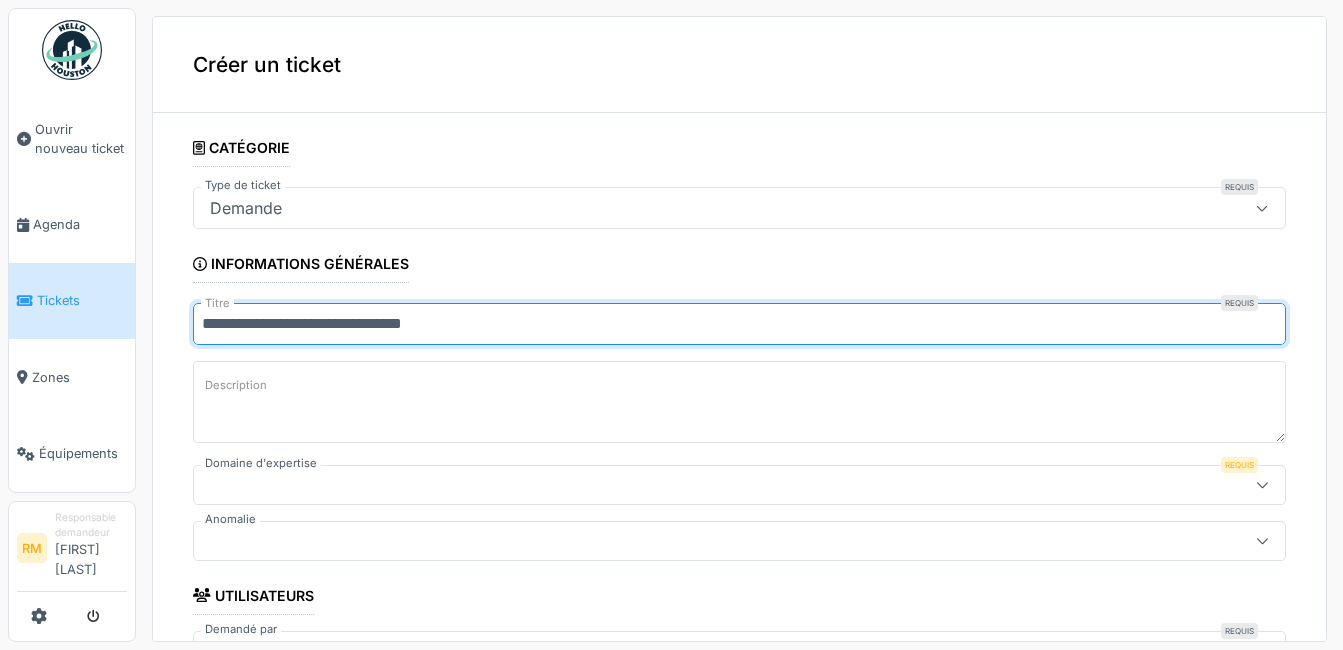 click on "**********" at bounding box center (739, 324) 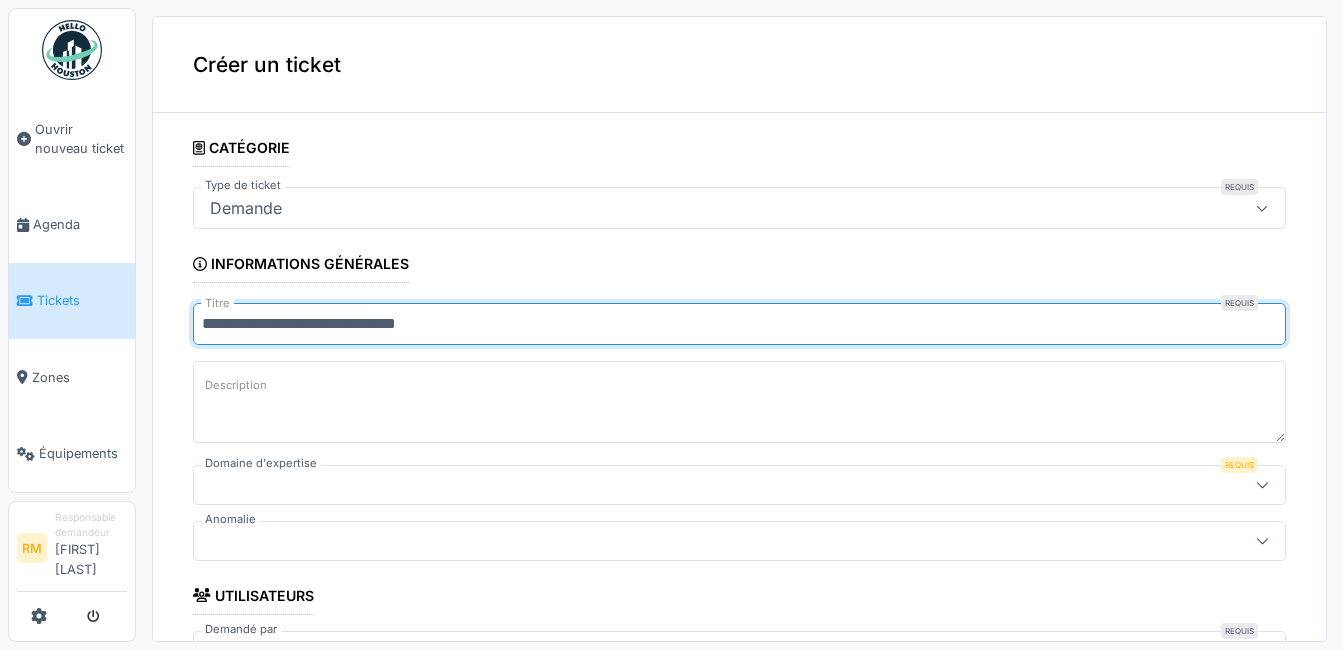 click on "**********" at bounding box center (739, 324) 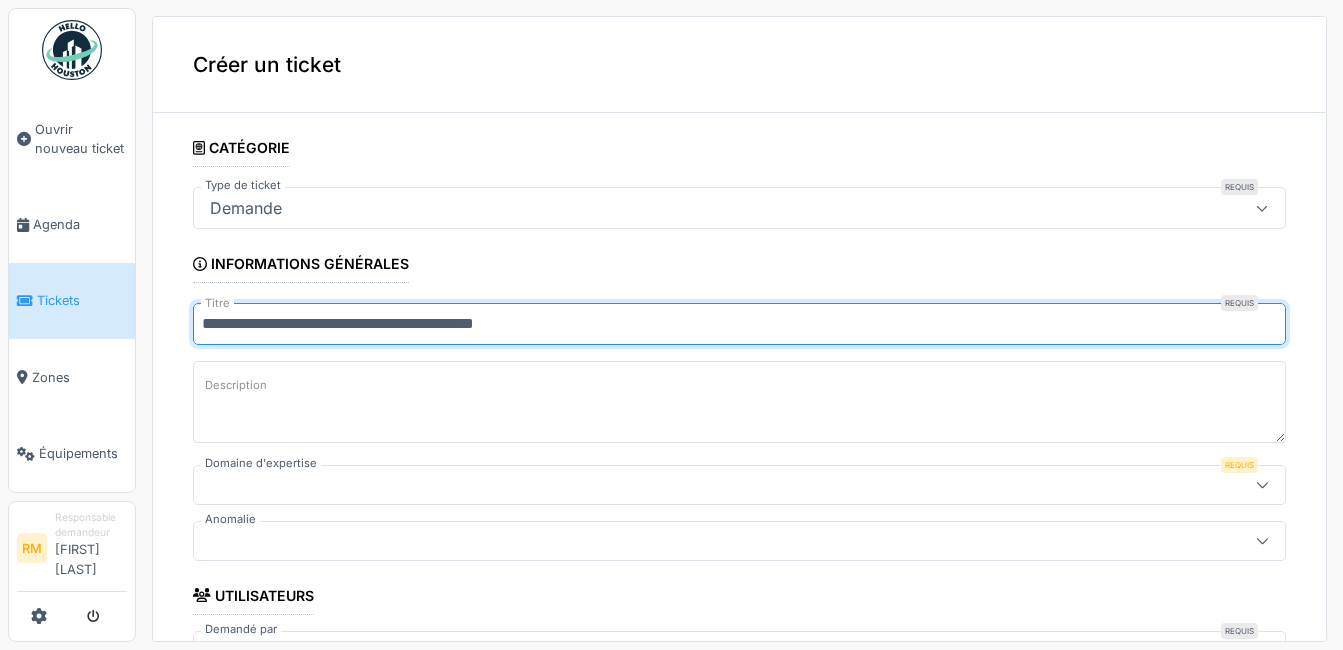 type on "**********" 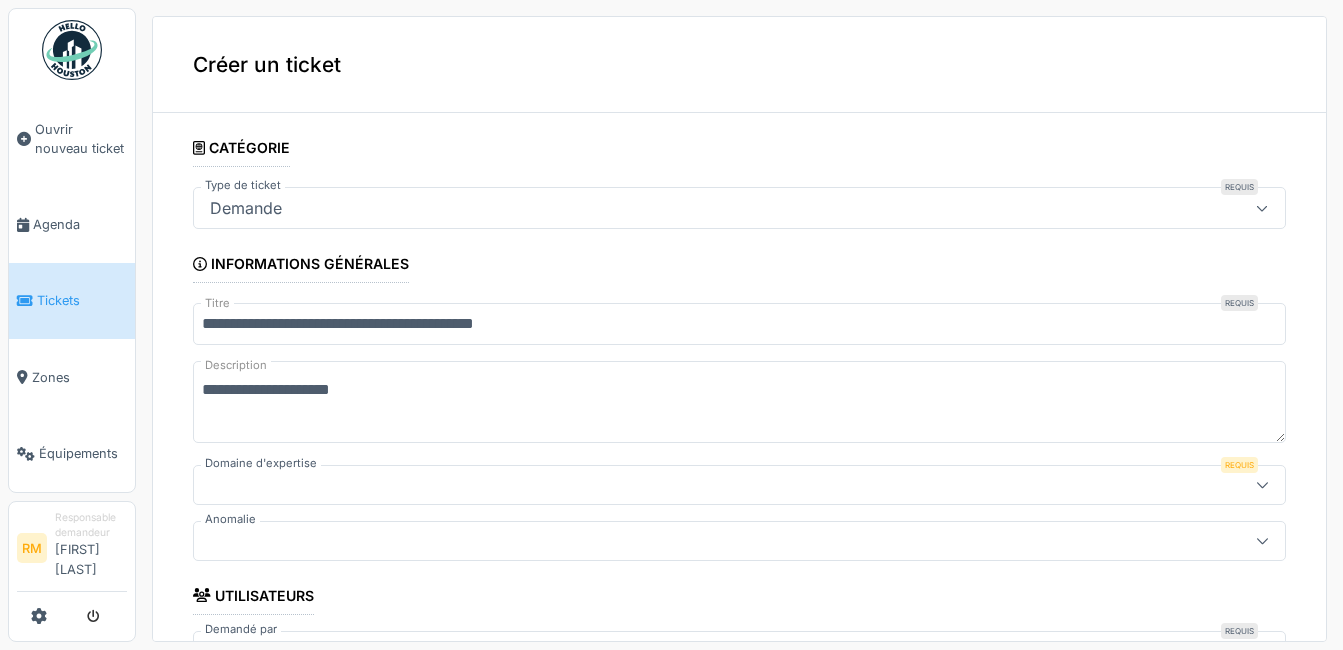 type on "**********" 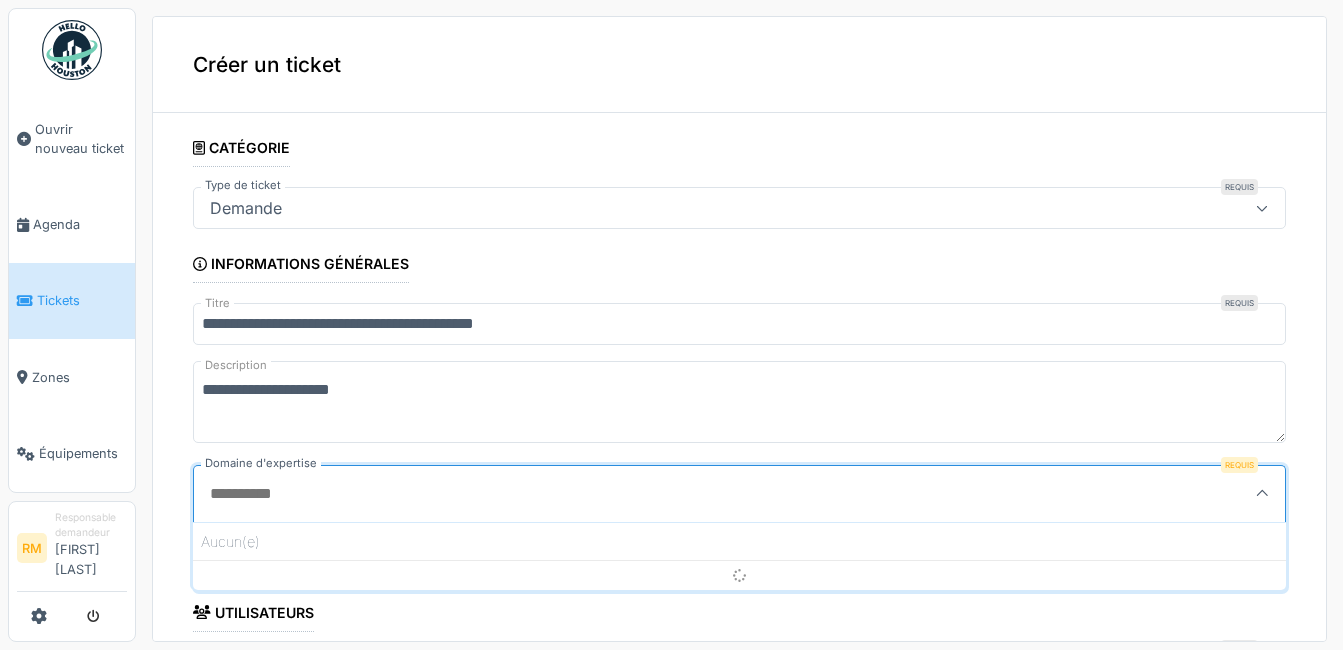 scroll, scrollTop: 4, scrollLeft: 0, axis: vertical 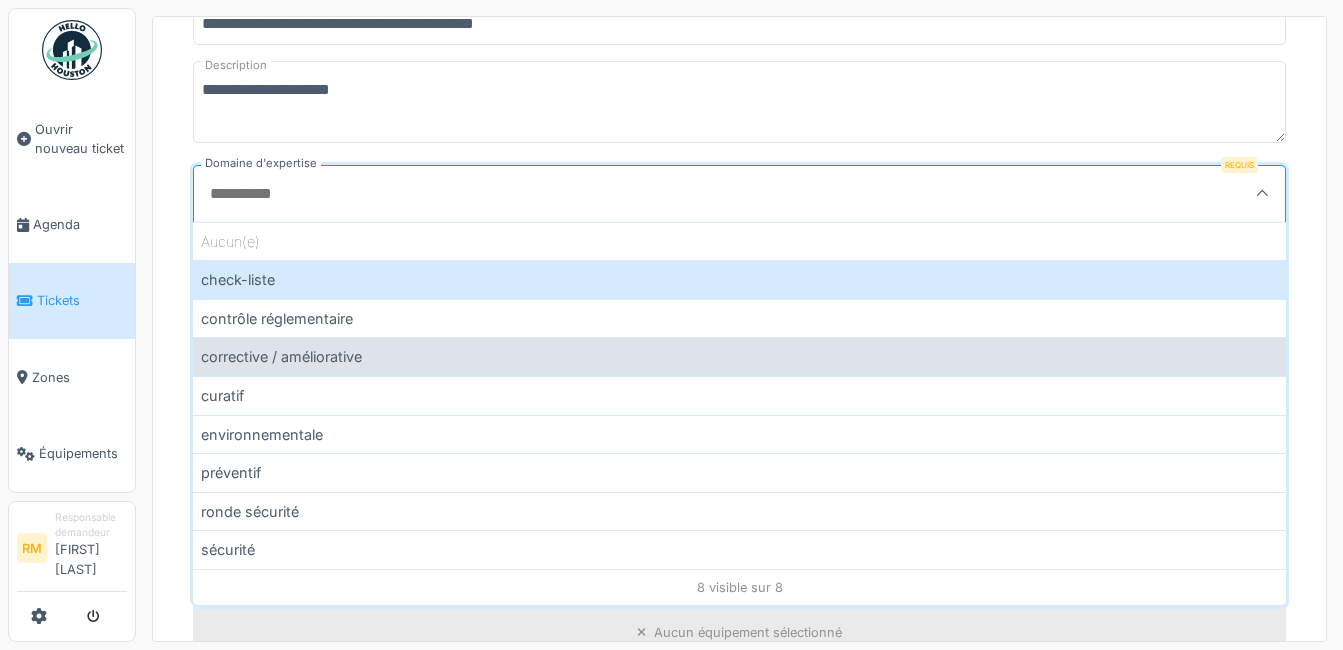 click on "corrective  / améliorative" at bounding box center (739, 356) 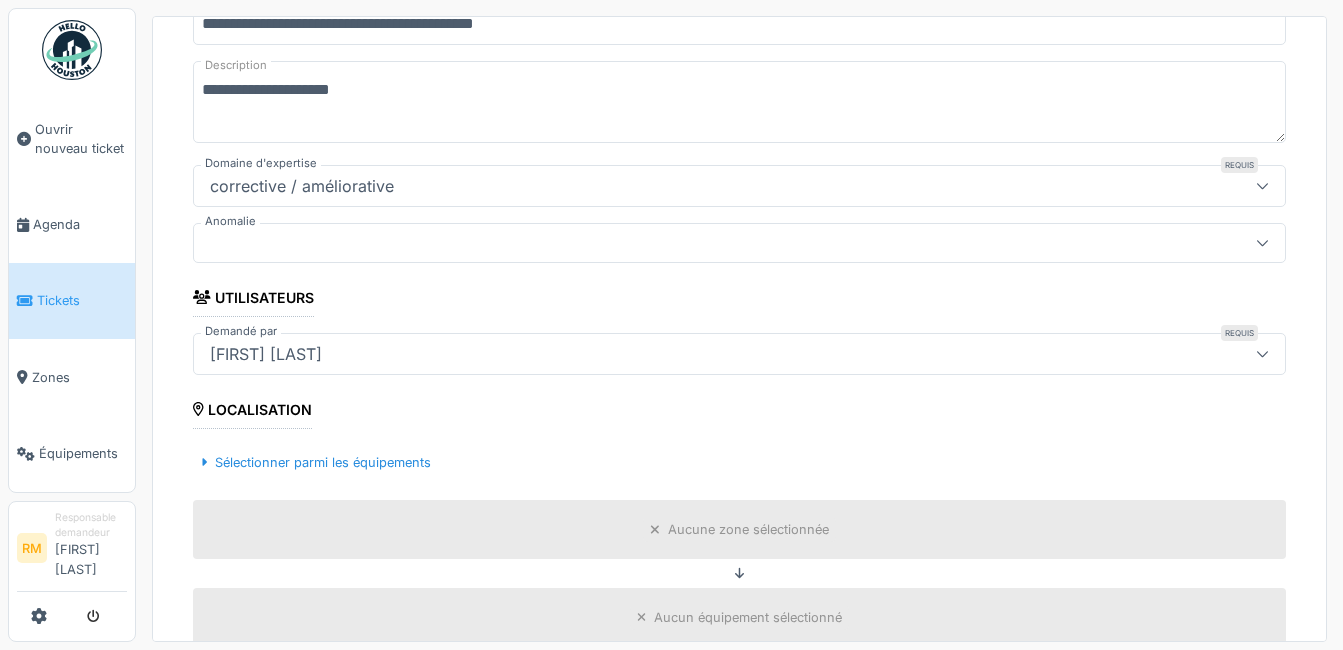 click at bounding box center [1262, 242] 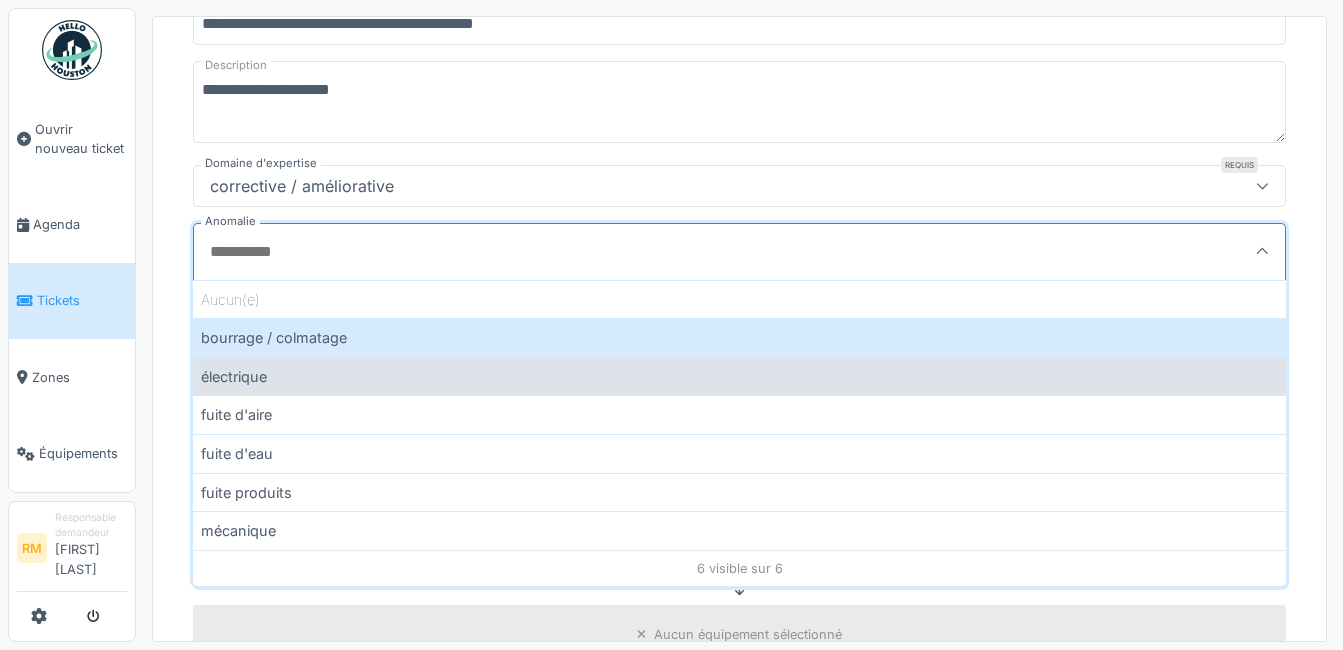 click on "électrique" at bounding box center [739, 376] 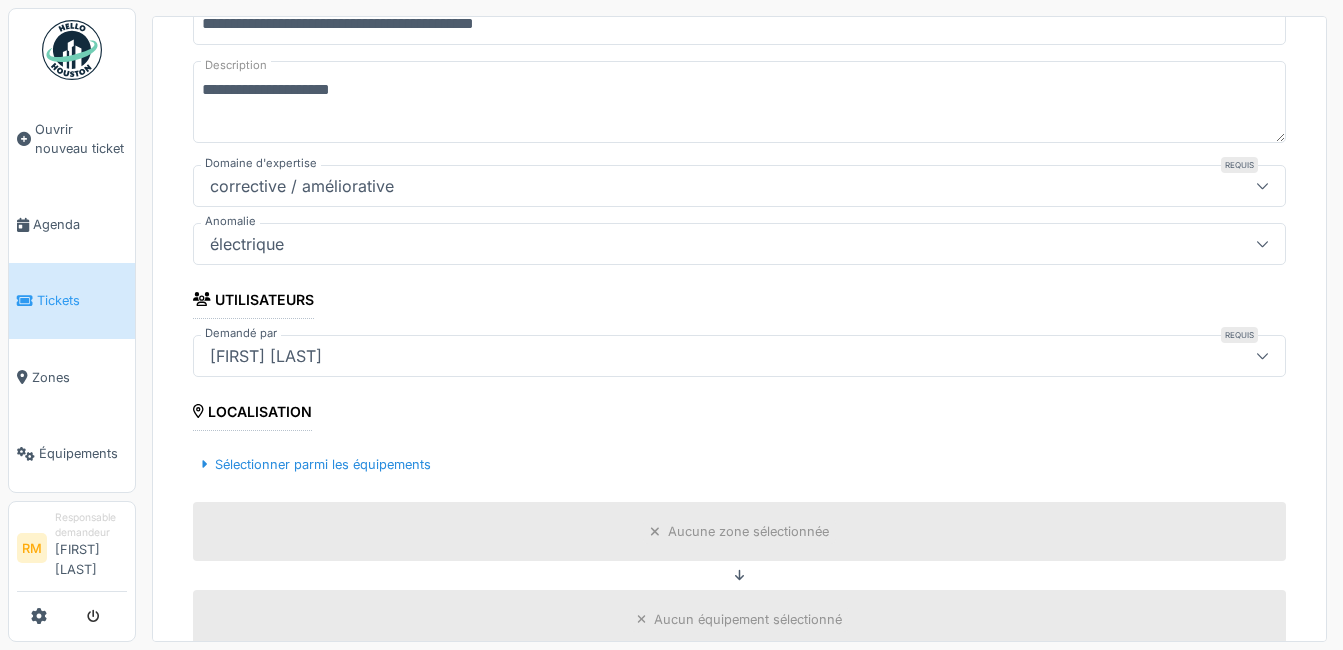 scroll, scrollTop: 400, scrollLeft: 0, axis: vertical 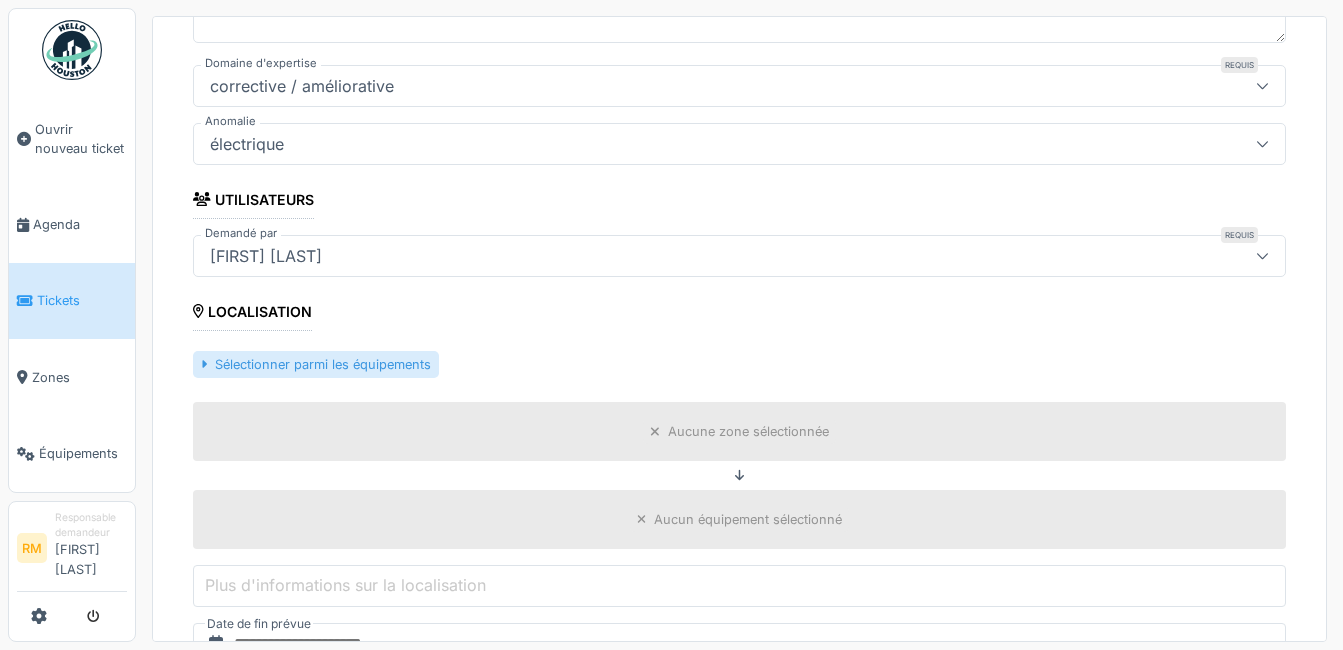 click on "Sélectionner parmi les équipements" at bounding box center [316, 364] 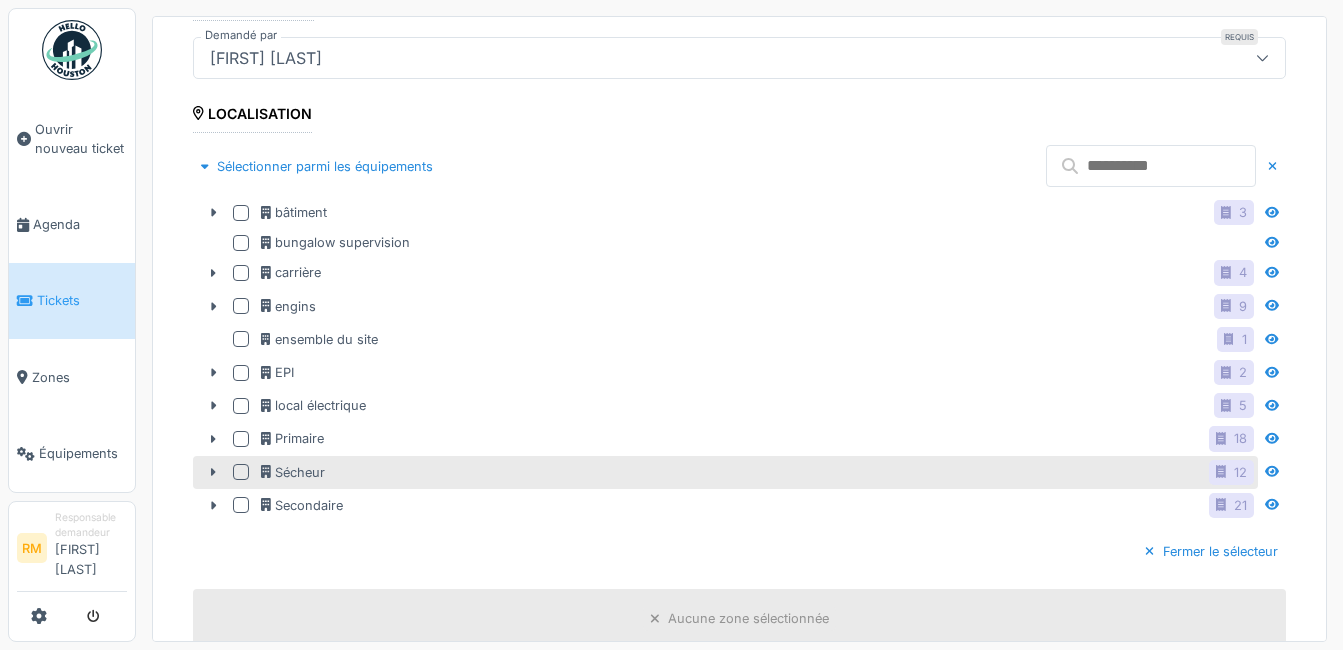 scroll, scrollTop: 600, scrollLeft: 0, axis: vertical 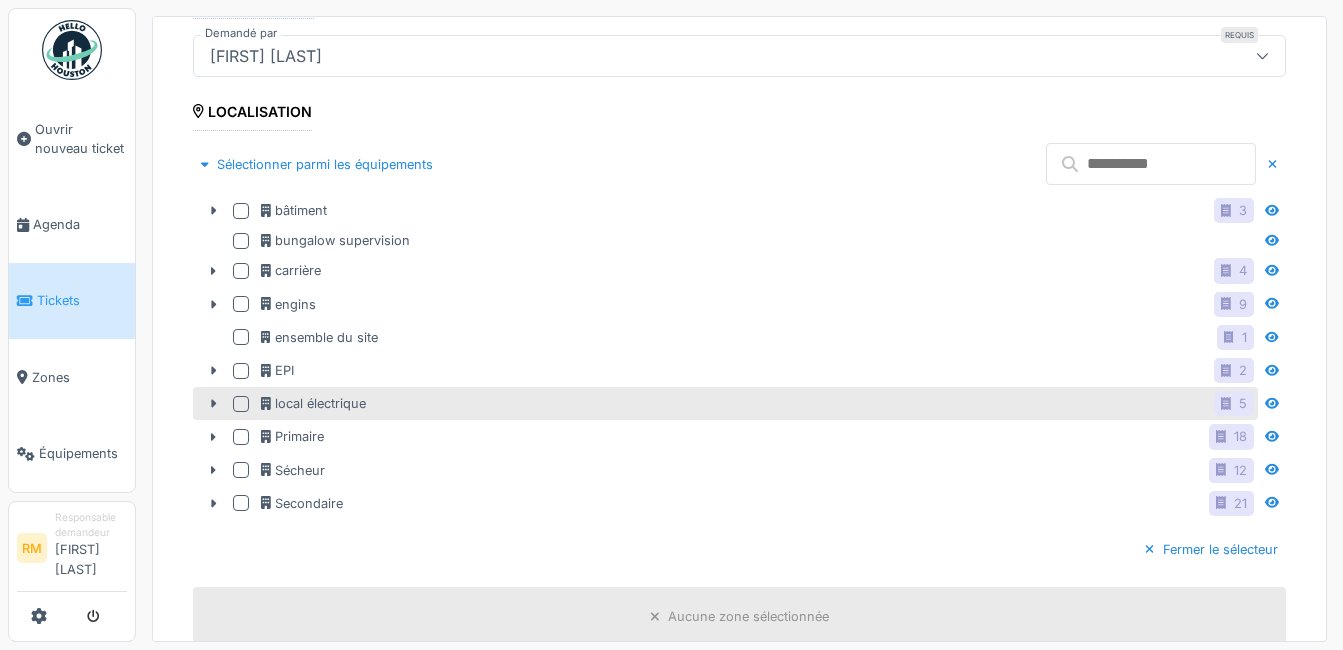 click at bounding box center (241, 211) 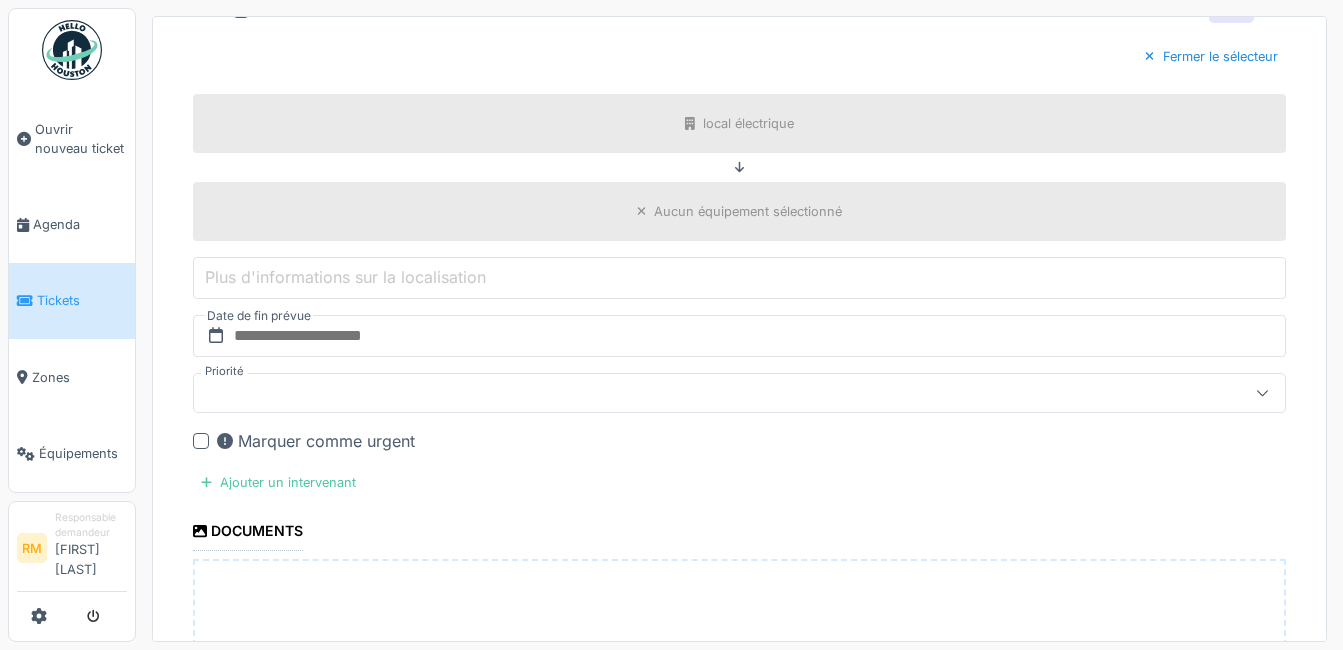 scroll, scrollTop: 1100, scrollLeft: 0, axis: vertical 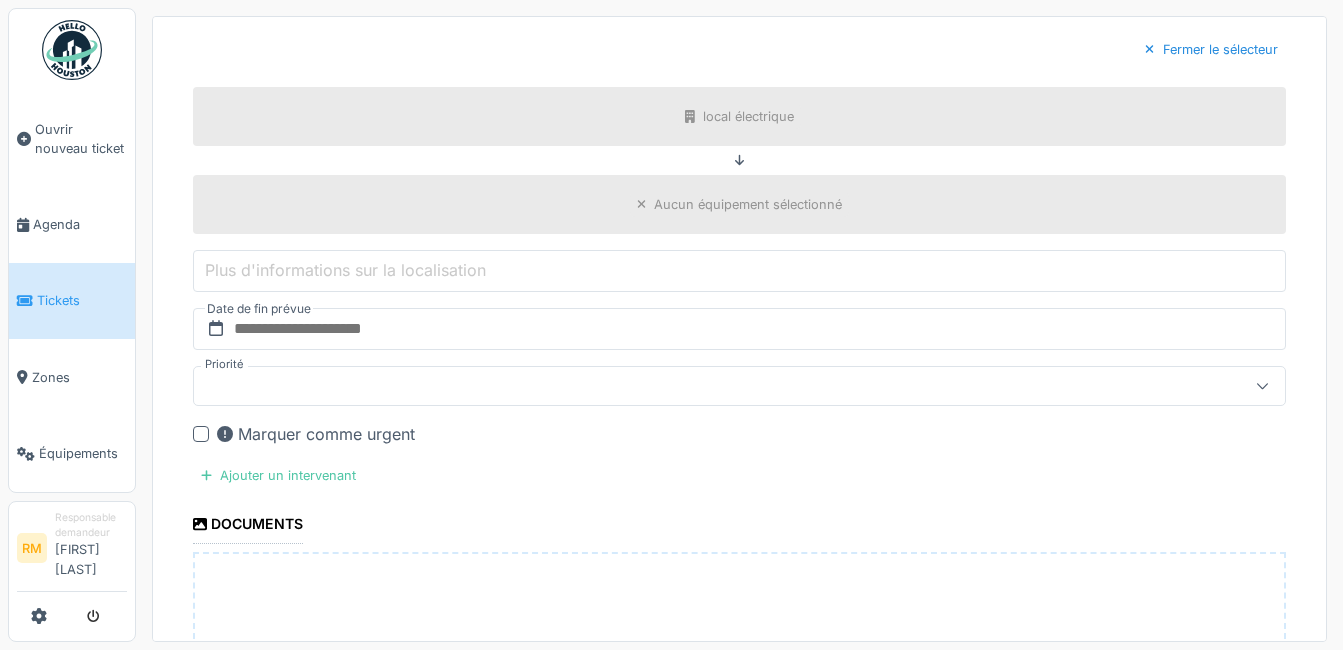 click at bounding box center (201, 434) 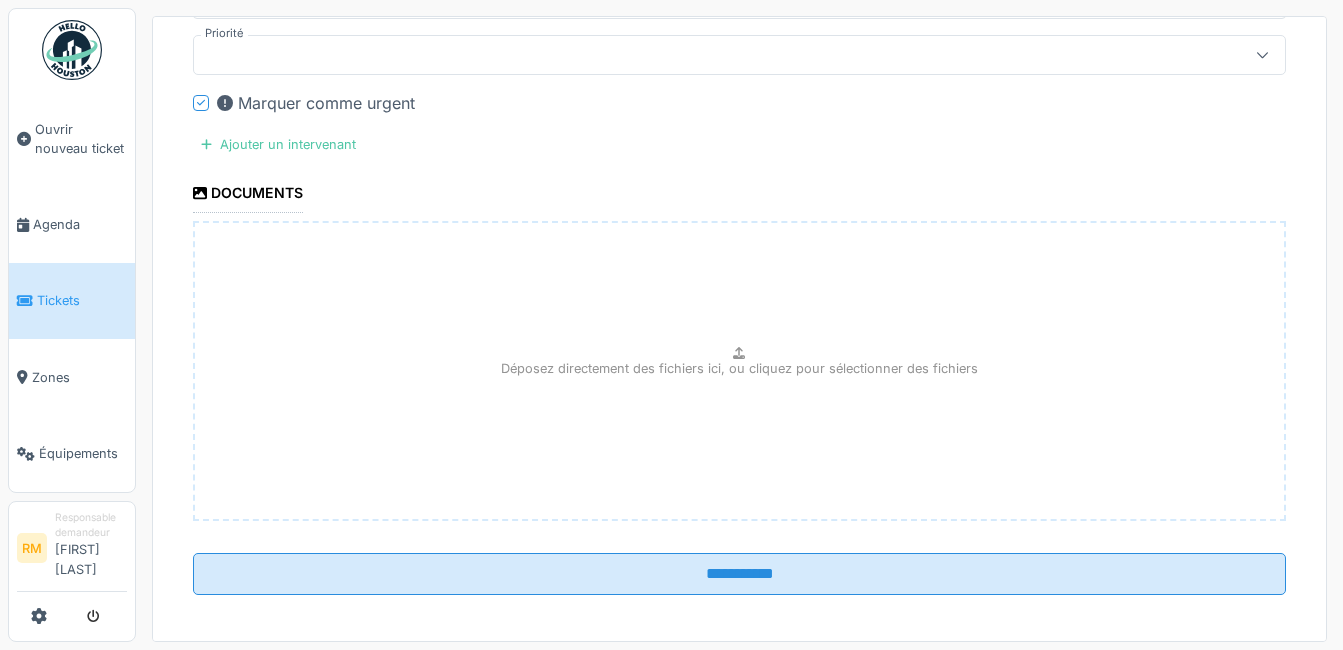 scroll, scrollTop: 1441, scrollLeft: 0, axis: vertical 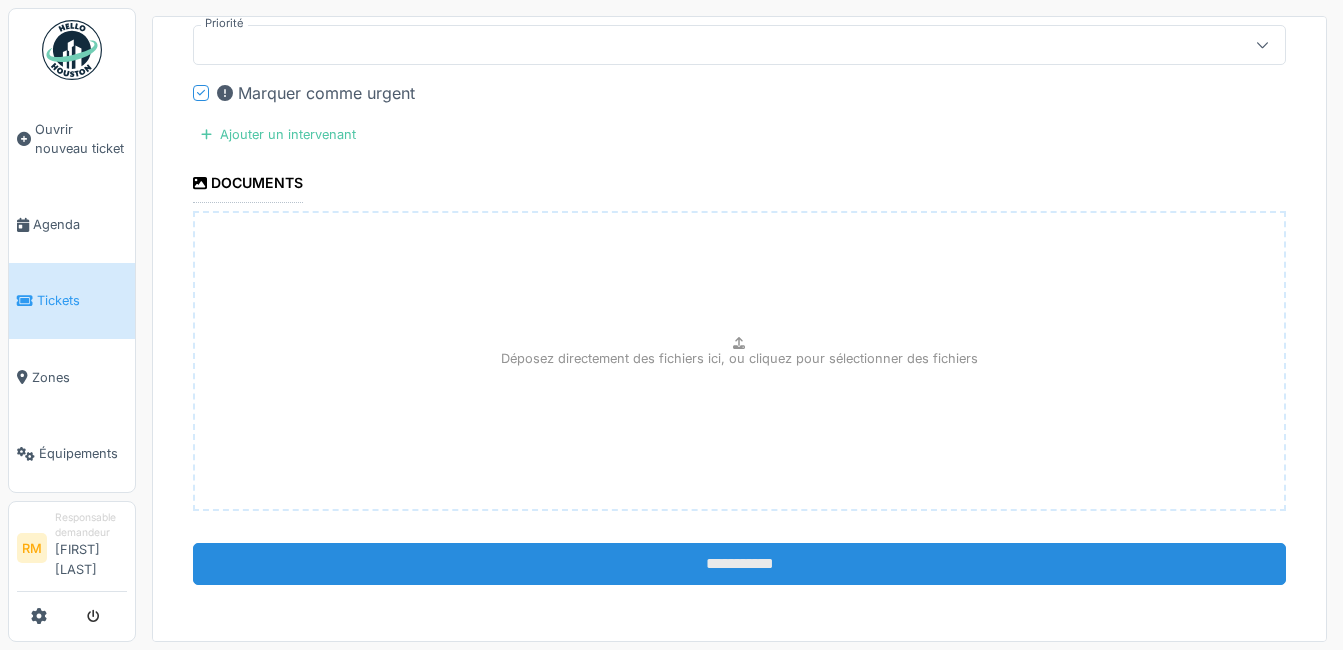 click on "**********" at bounding box center (739, 564) 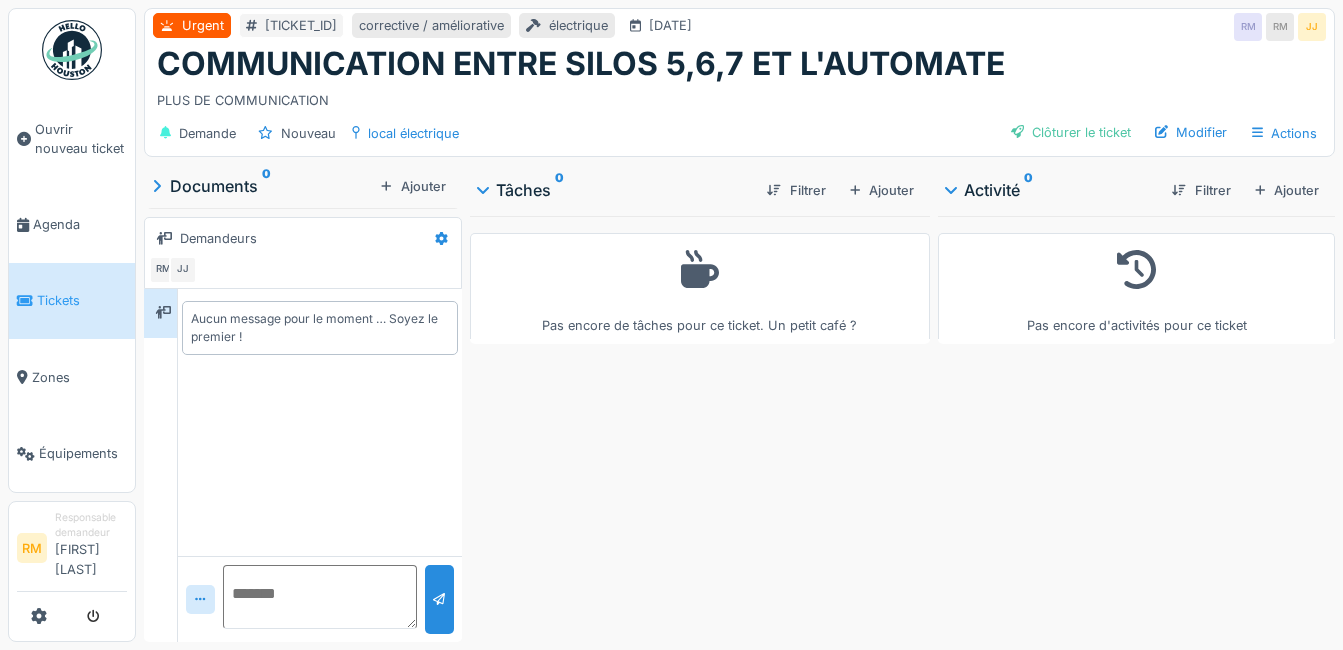 scroll, scrollTop: 0, scrollLeft: 0, axis: both 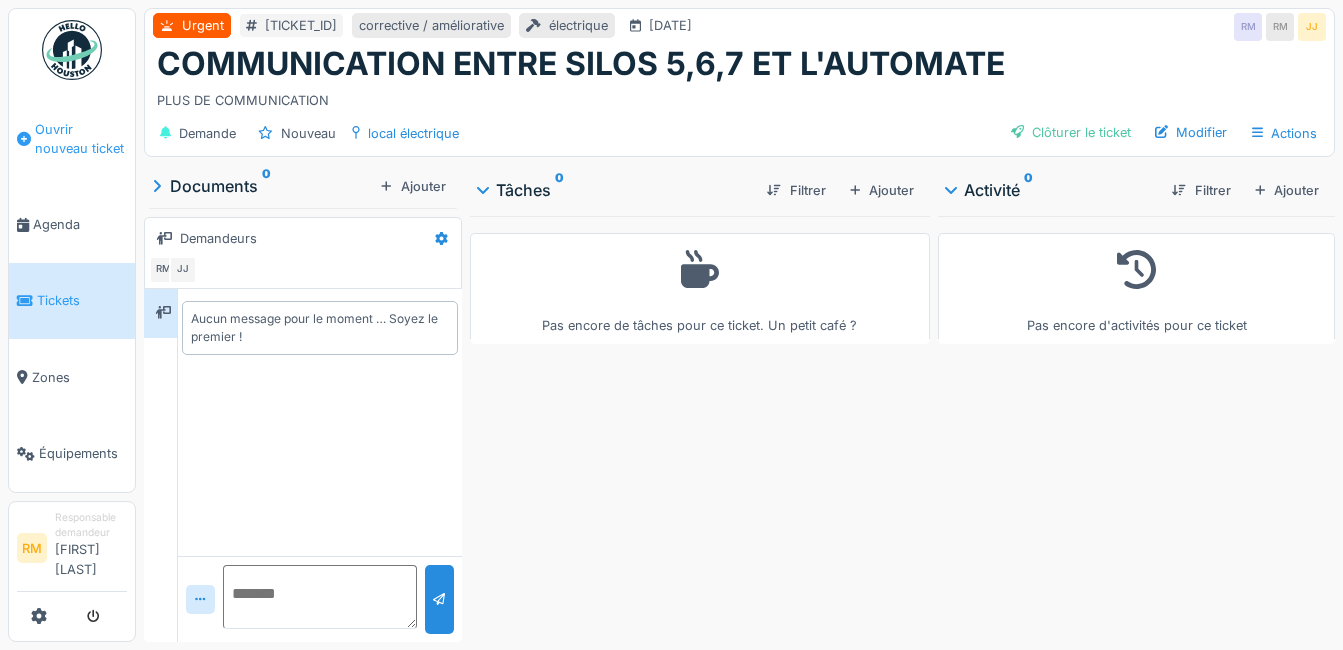 click on "Ouvrir nouveau ticket" at bounding box center (81, 139) 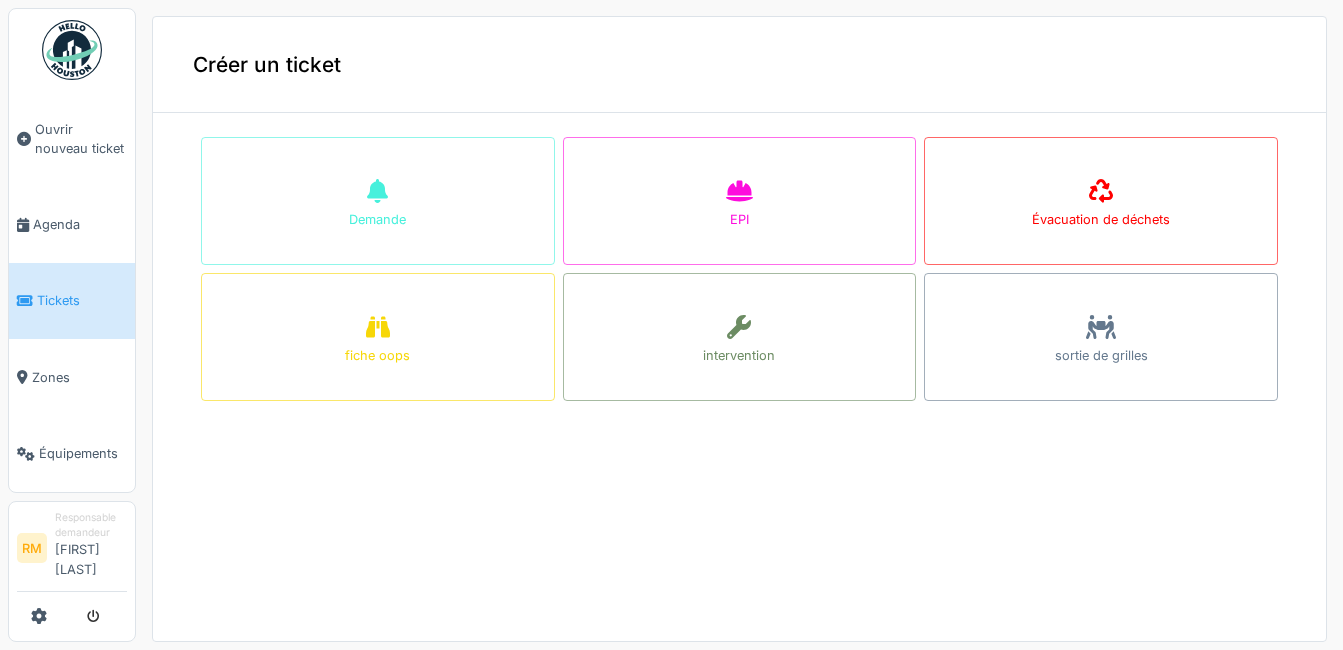 scroll, scrollTop: 0, scrollLeft: 0, axis: both 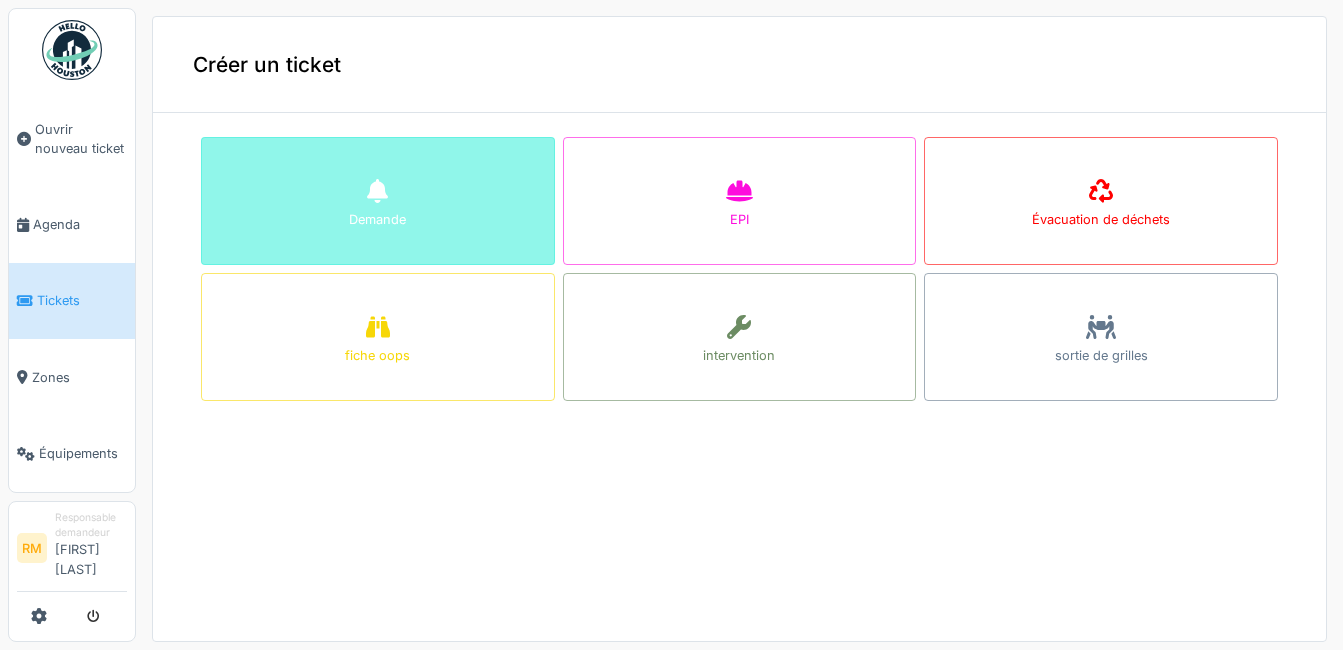 click at bounding box center (377, 191) 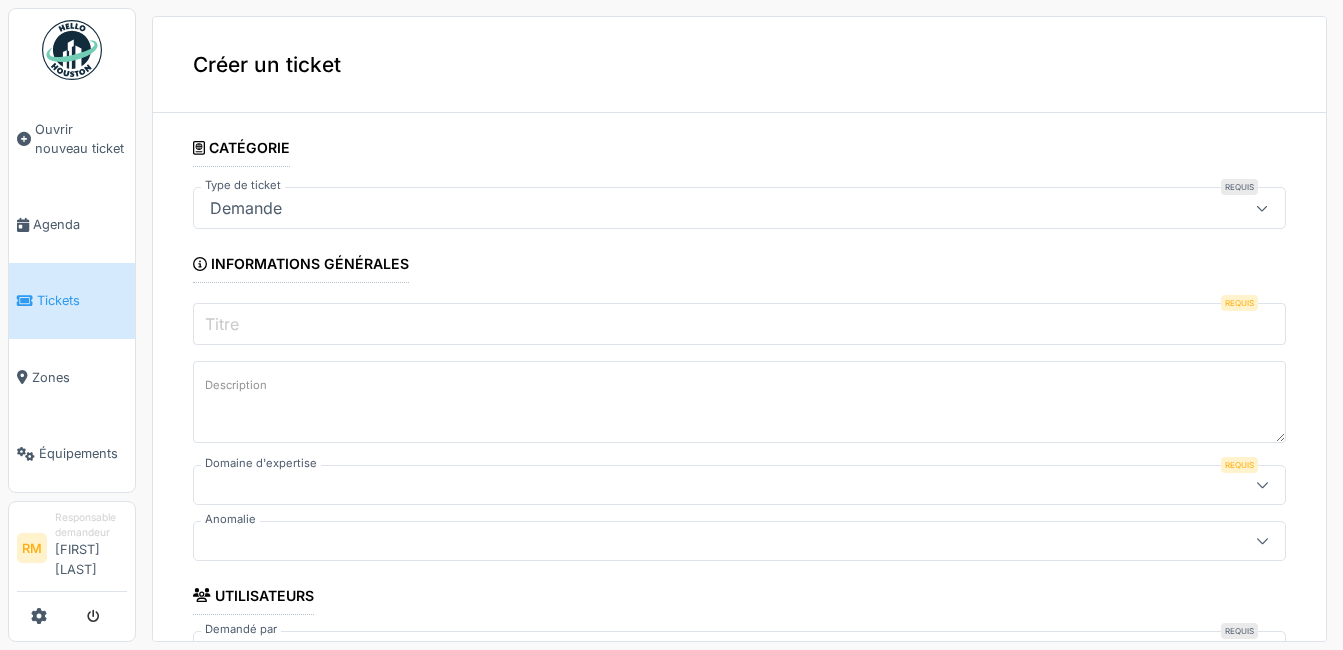 click on "Titre" at bounding box center [739, 324] 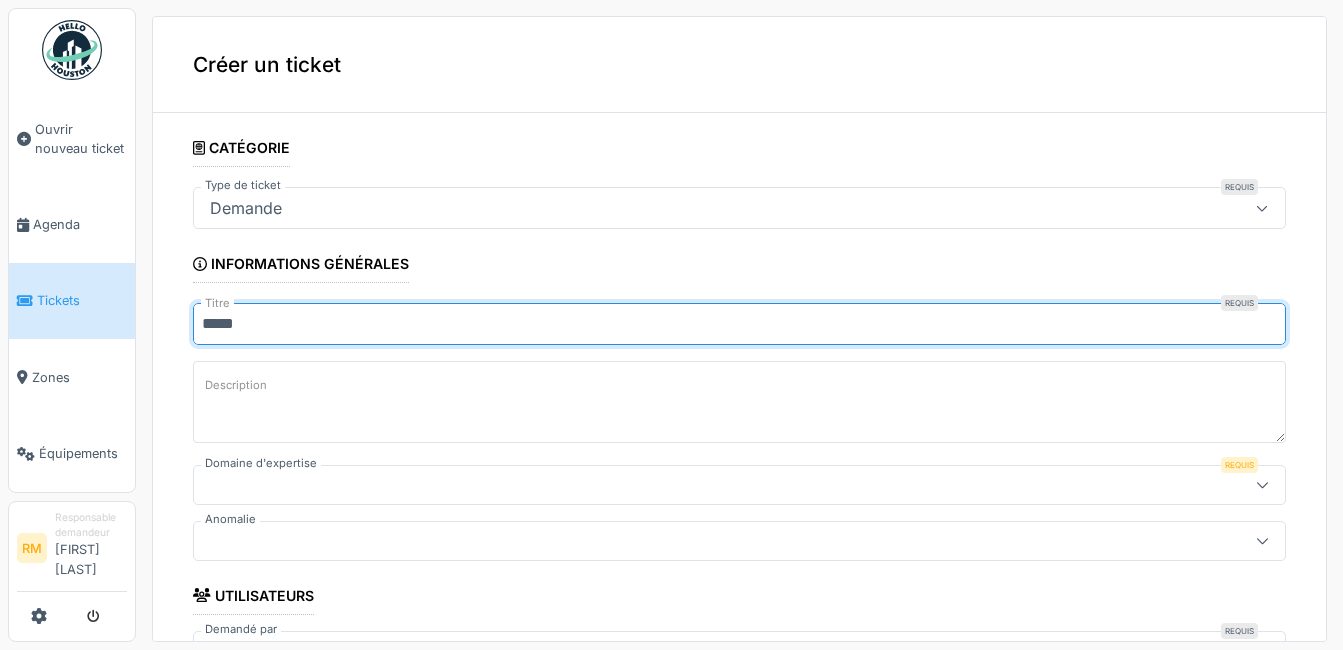type on "*****" 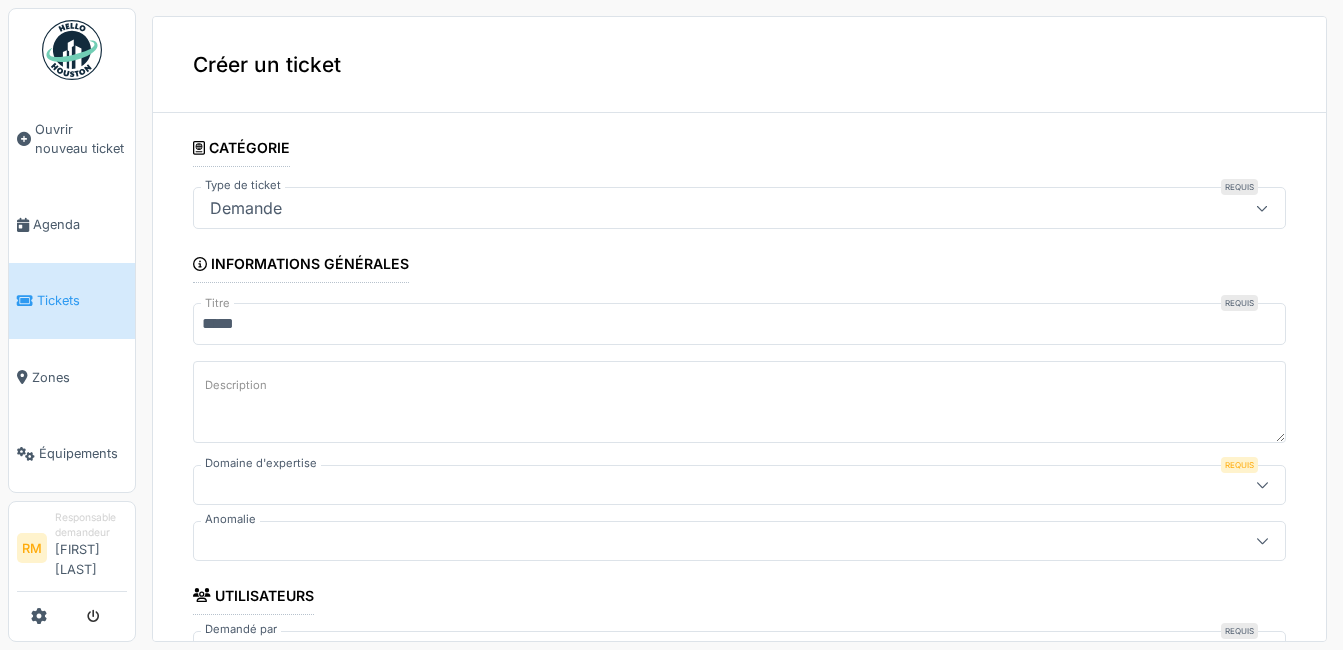 click on "Description" at bounding box center [739, 402] 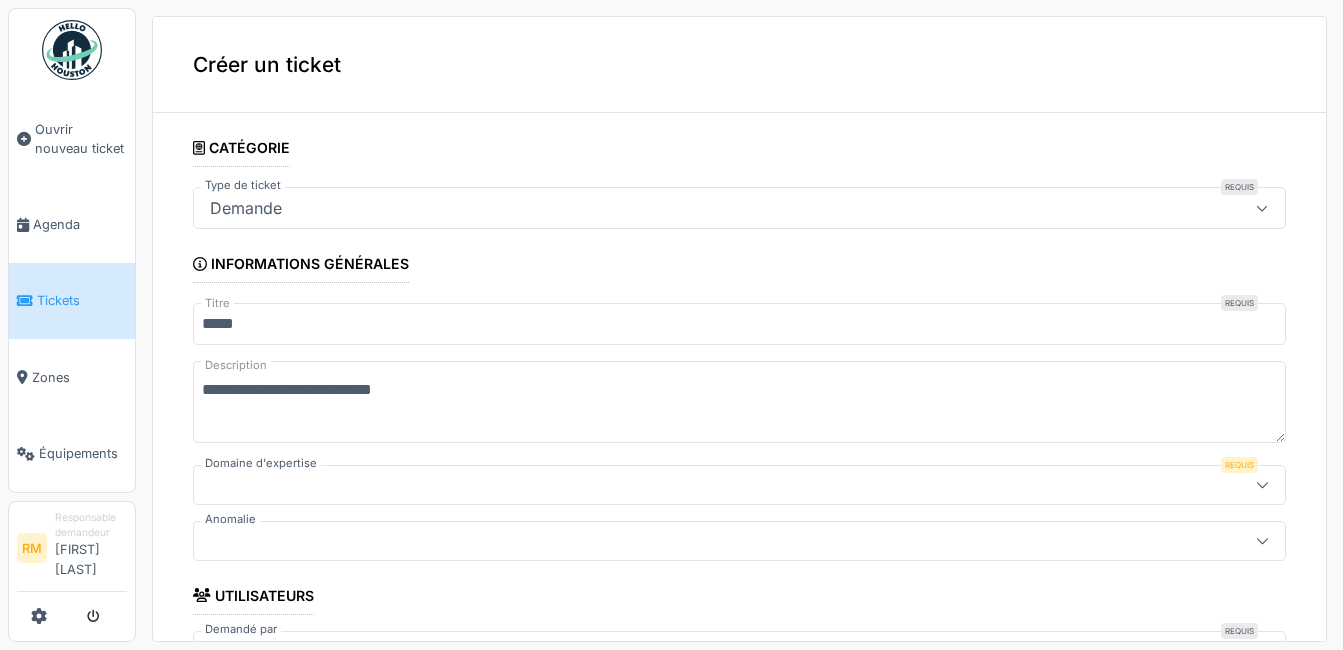 type on "**********" 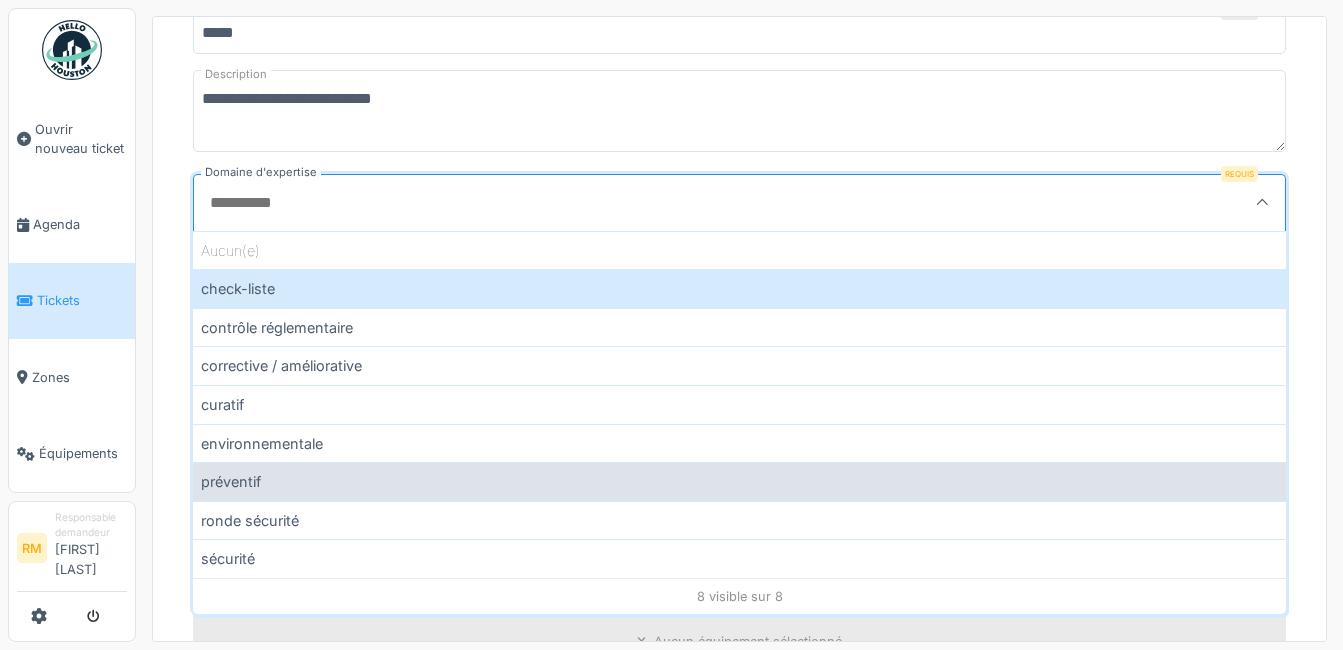 scroll, scrollTop: 300, scrollLeft: 0, axis: vertical 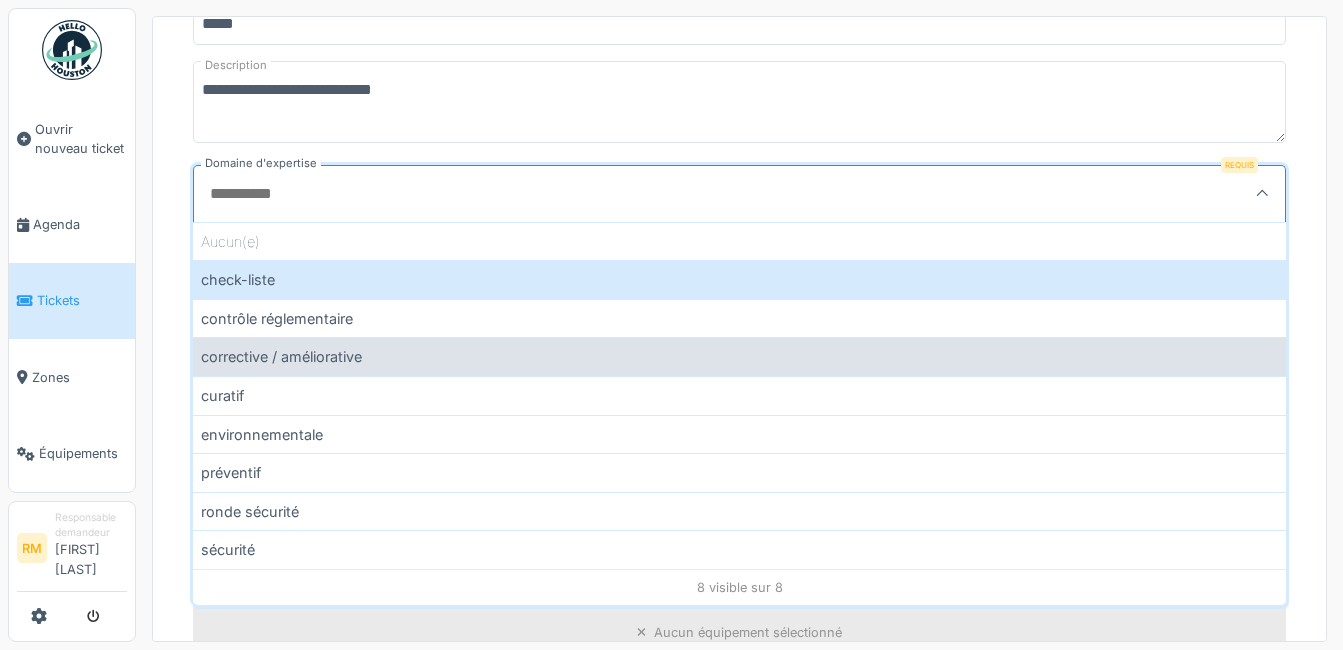 click on "corrective  / améliorative" at bounding box center [739, 356] 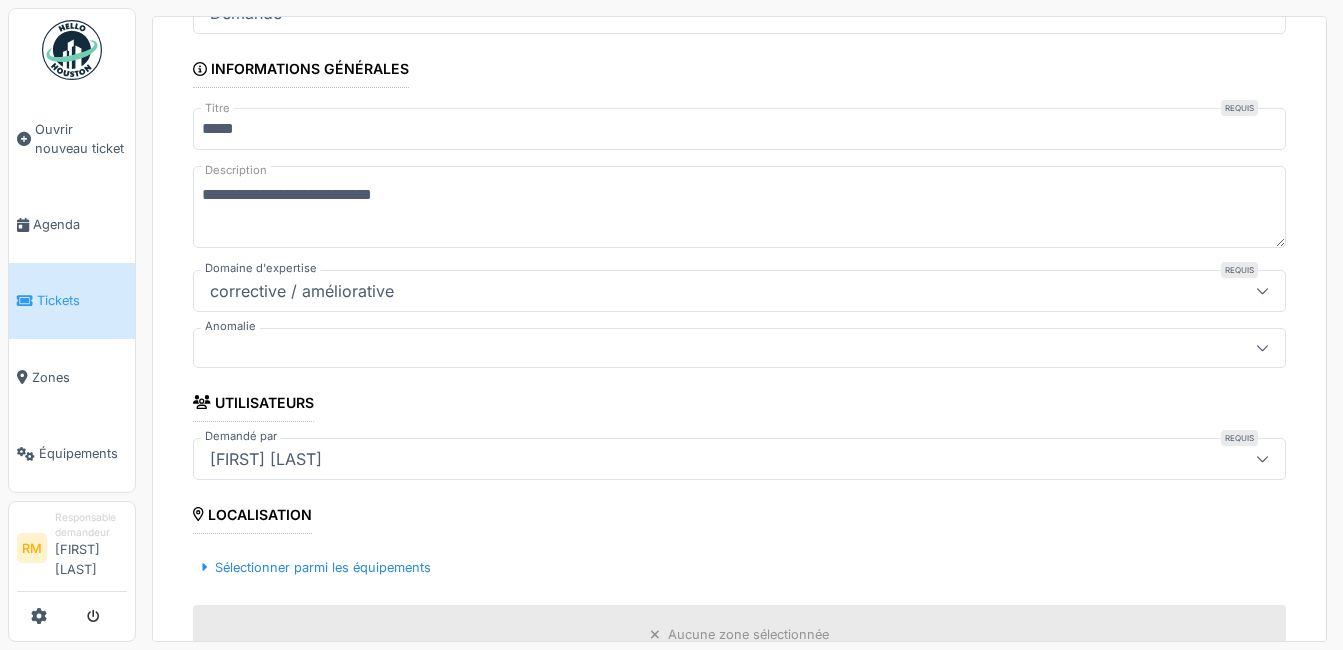 scroll, scrollTop: 300, scrollLeft: 0, axis: vertical 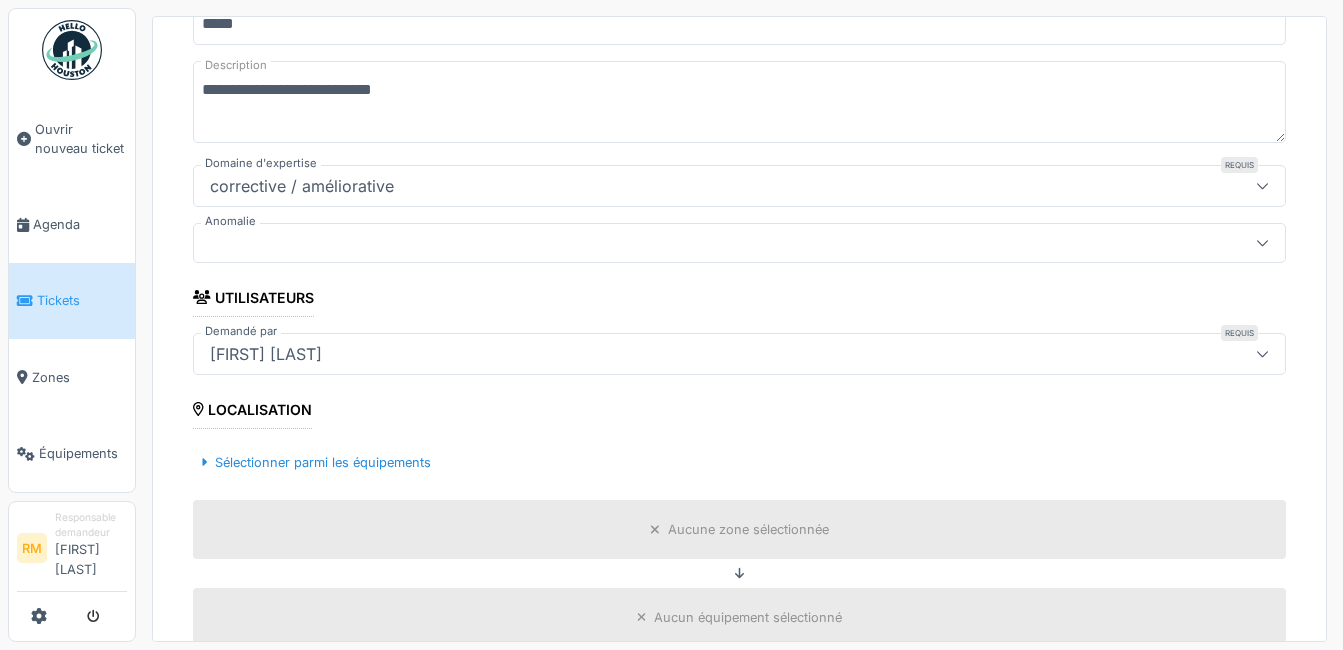click at bounding box center (1262, 242) 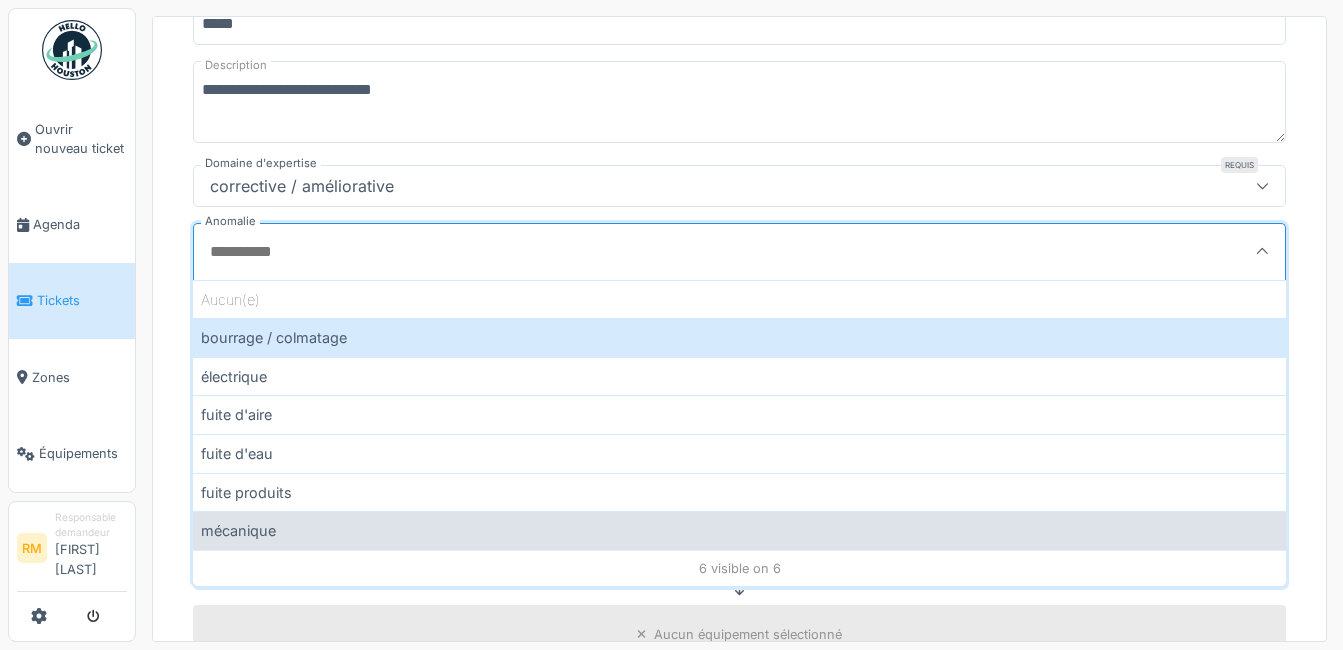 click on "mécanique" at bounding box center [739, 530] 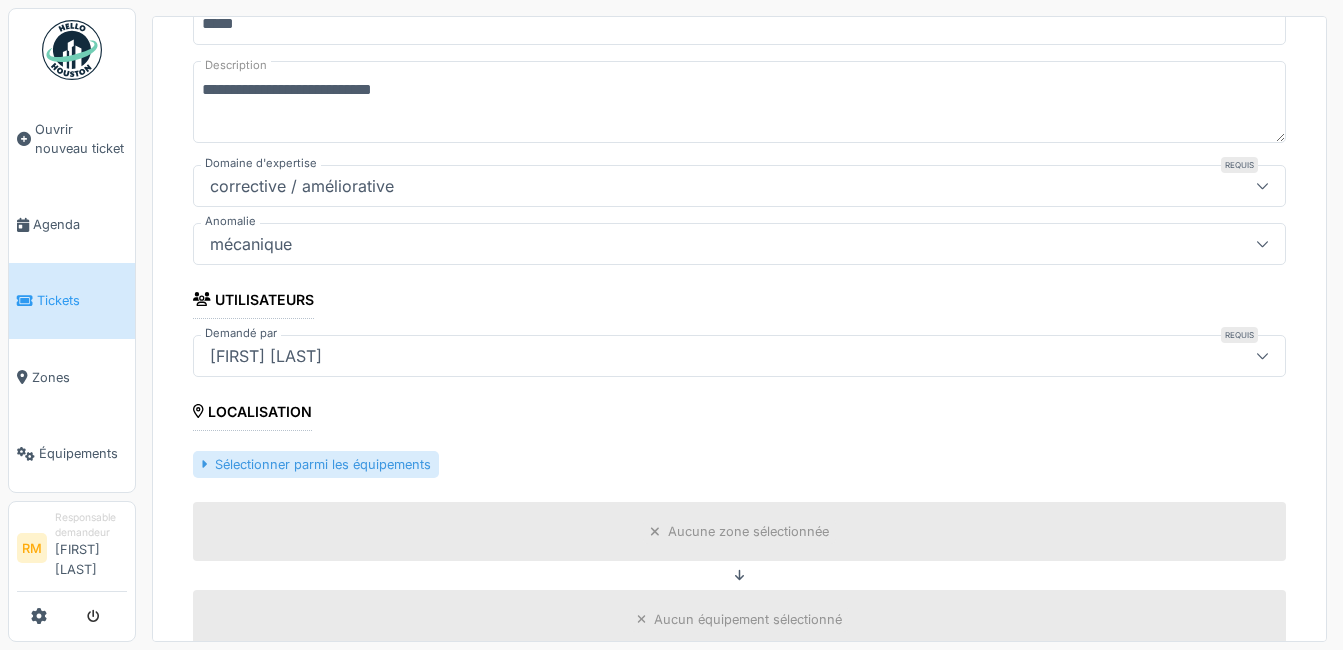 click on "Sélectionner parmi les équipements" at bounding box center (316, 464) 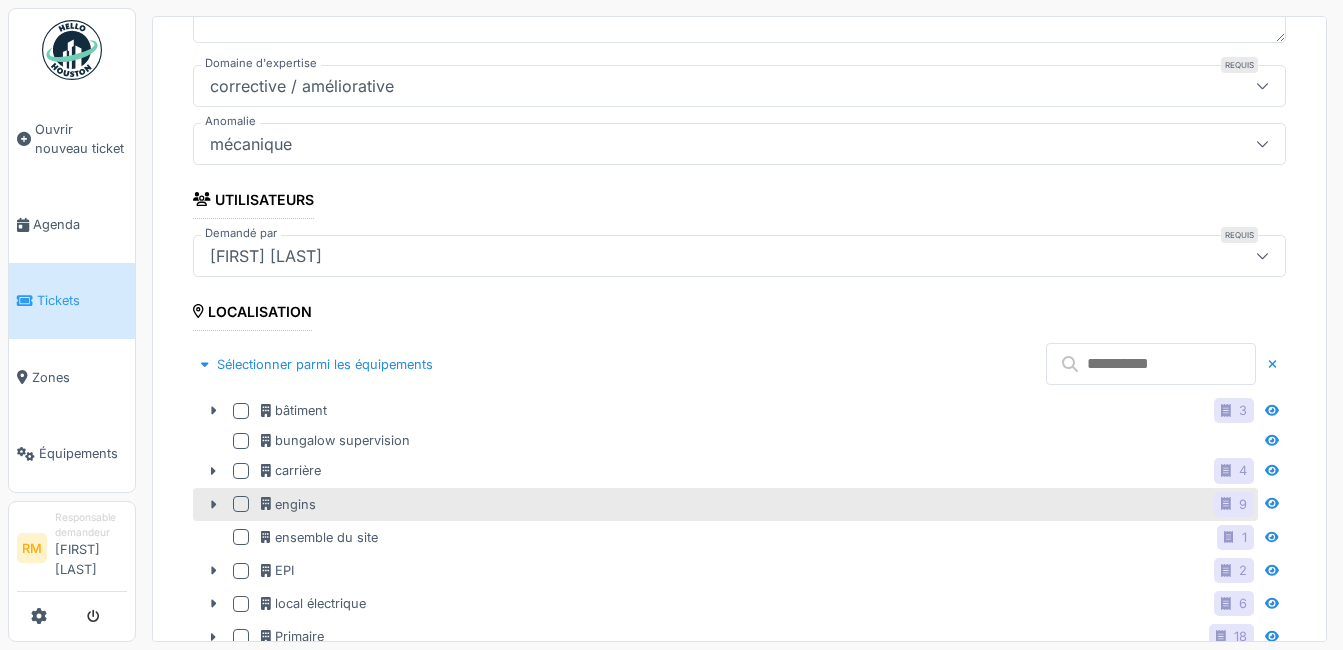 scroll, scrollTop: 500, scrollLeft: 0, axis: vertical 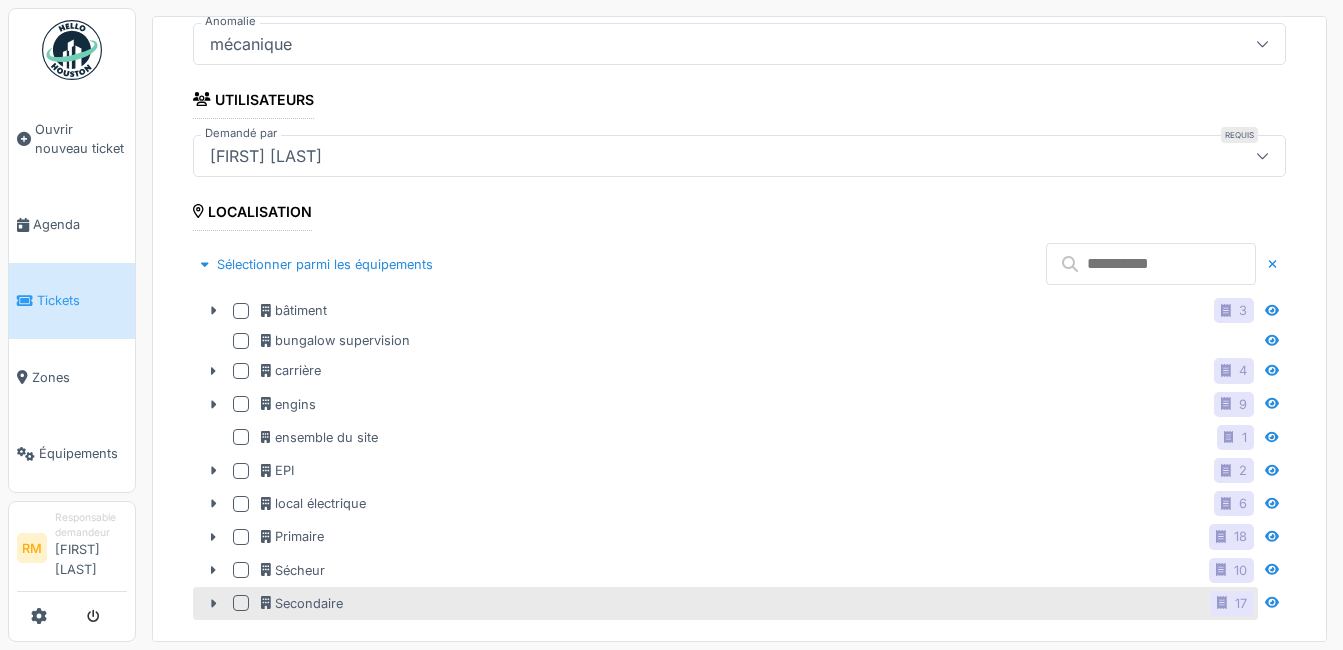 click at bounding box center (241, 311) 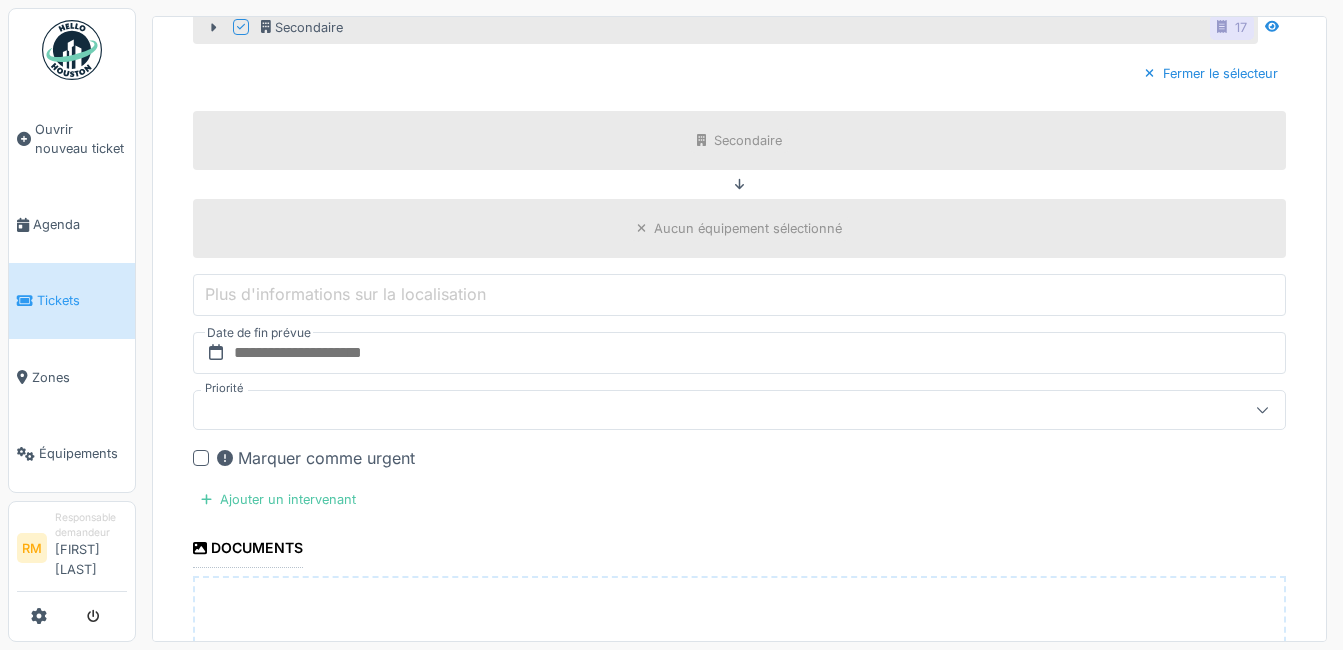 scroll, scrollTop: 1100, scrollLeft: 0, axis: vertical 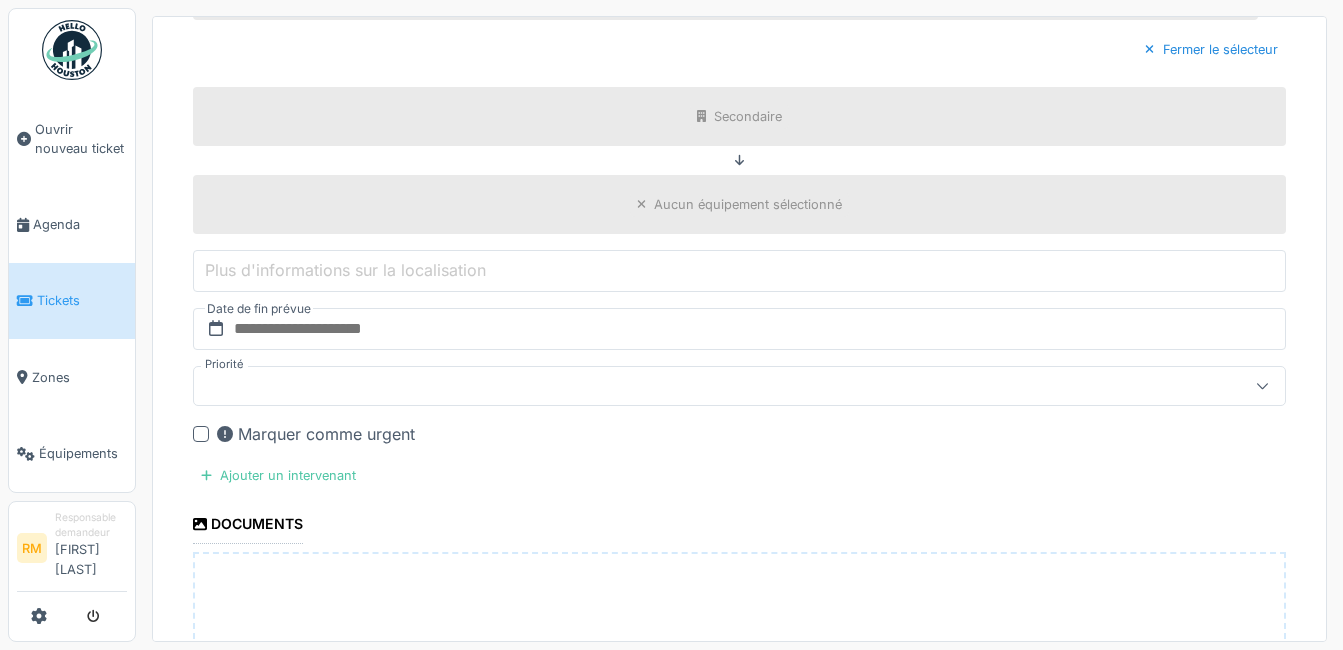 click at bounding box center [201, 434] 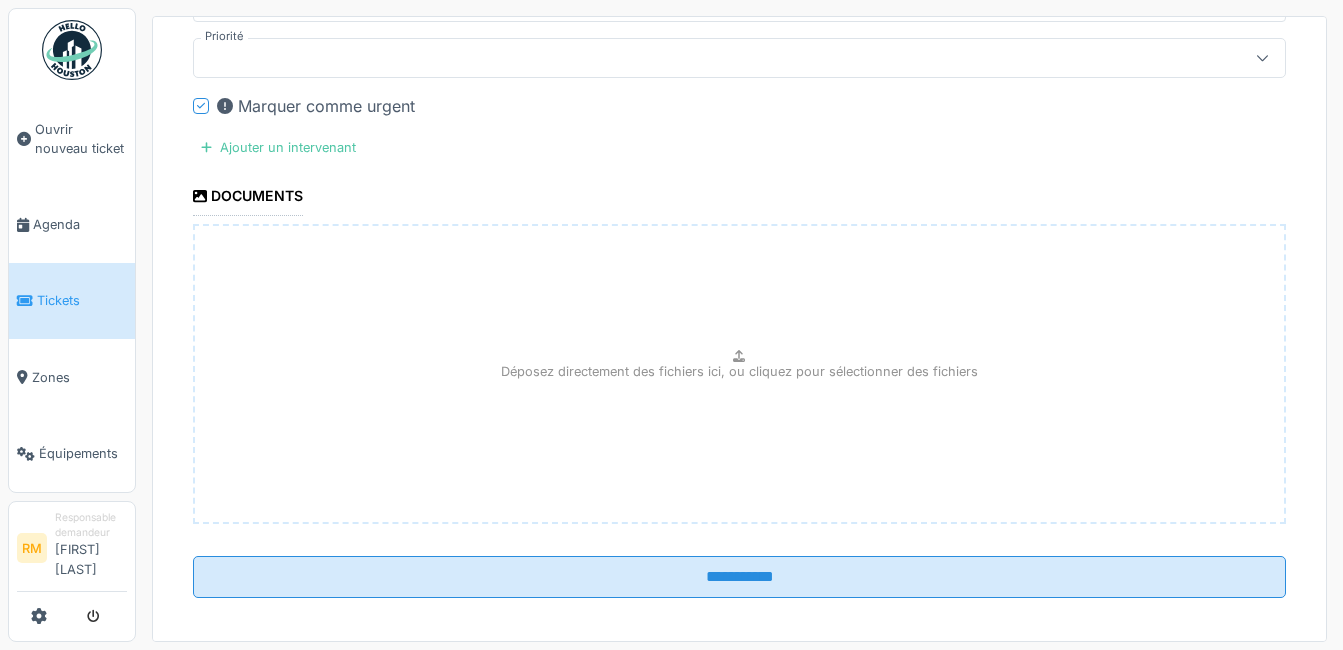 scroll, scrollTop: 1441, scrollLeft: 0, axis: vertical 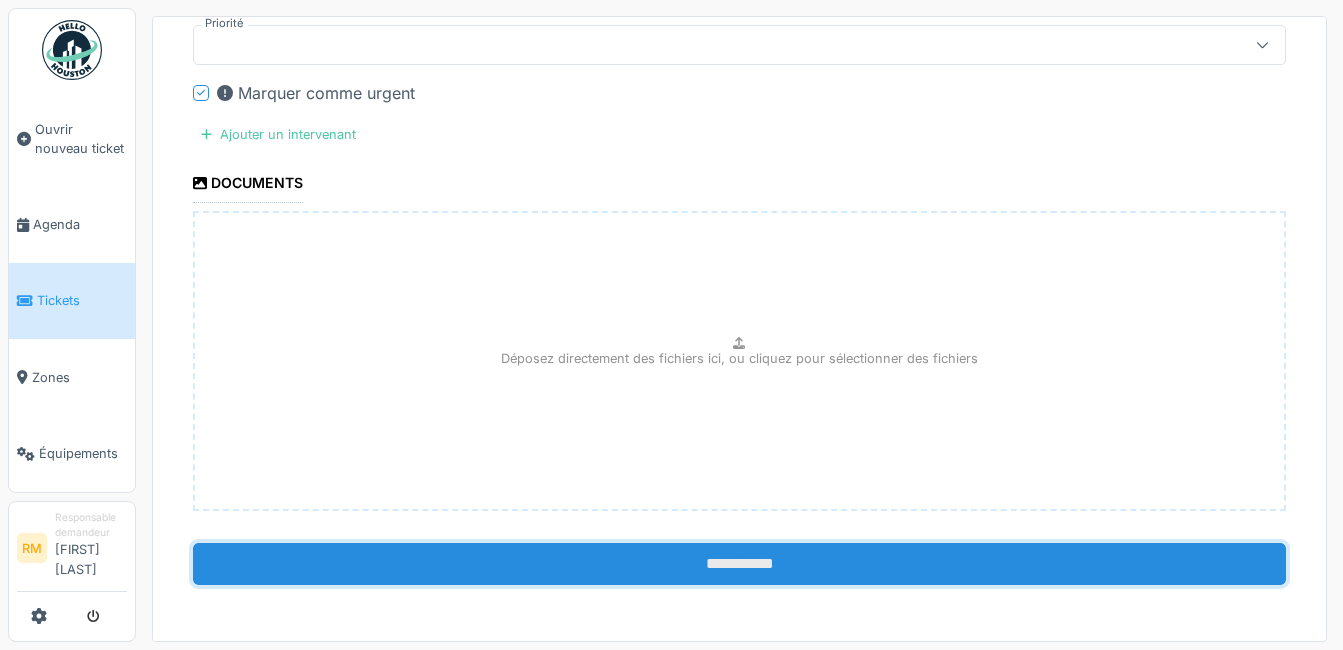 click on "**********" at bounding box center (739, 564) 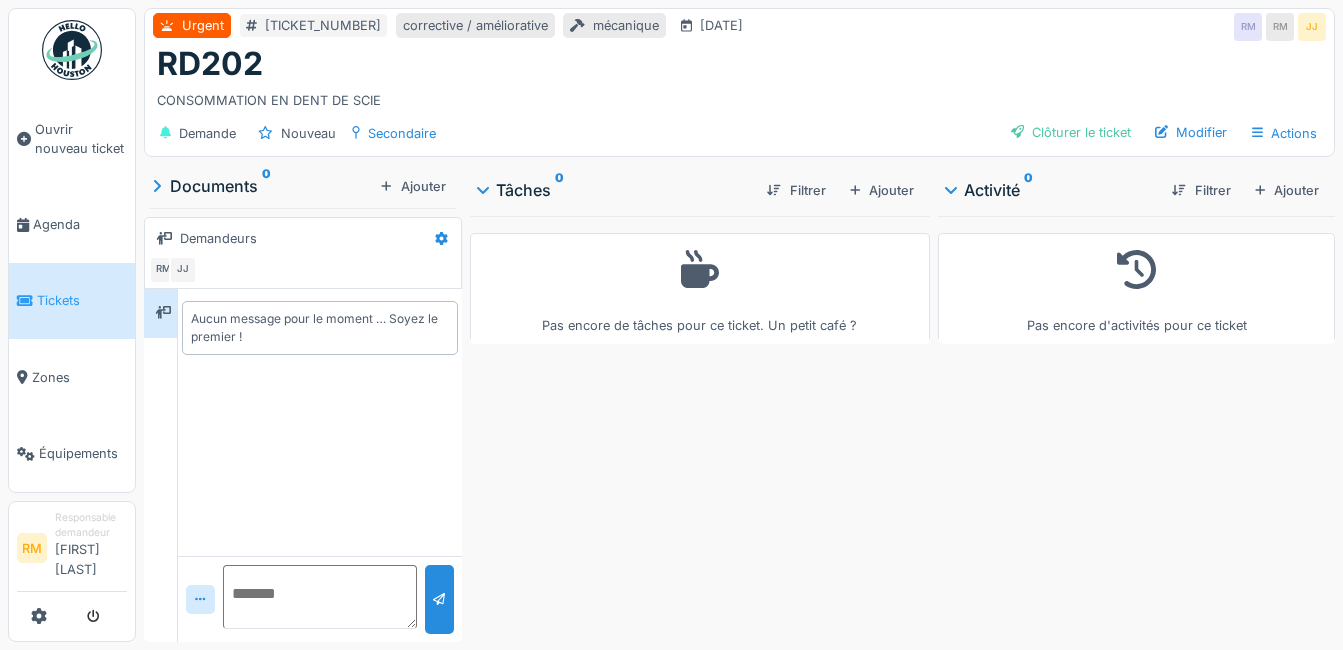 scroll, scrollTop: 0, scrollLeft: 0, axis: both 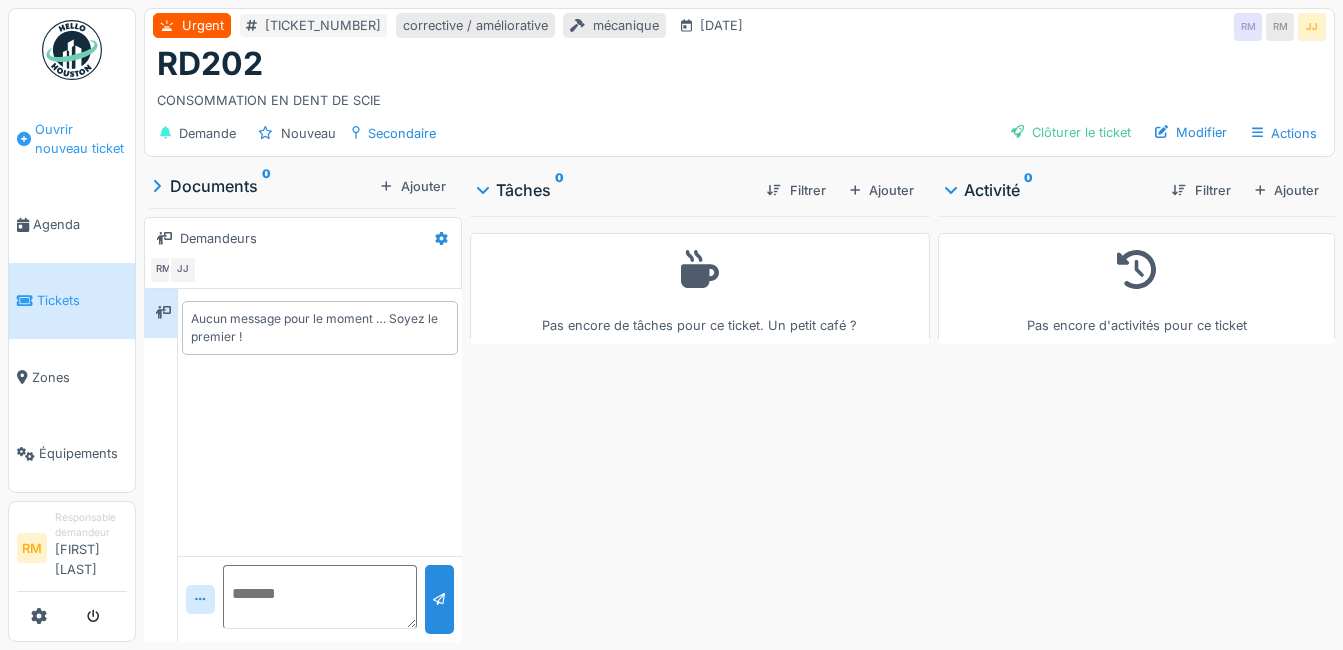 click on "Ouvrir nouveau ticket" at bounding box center (81, 139) 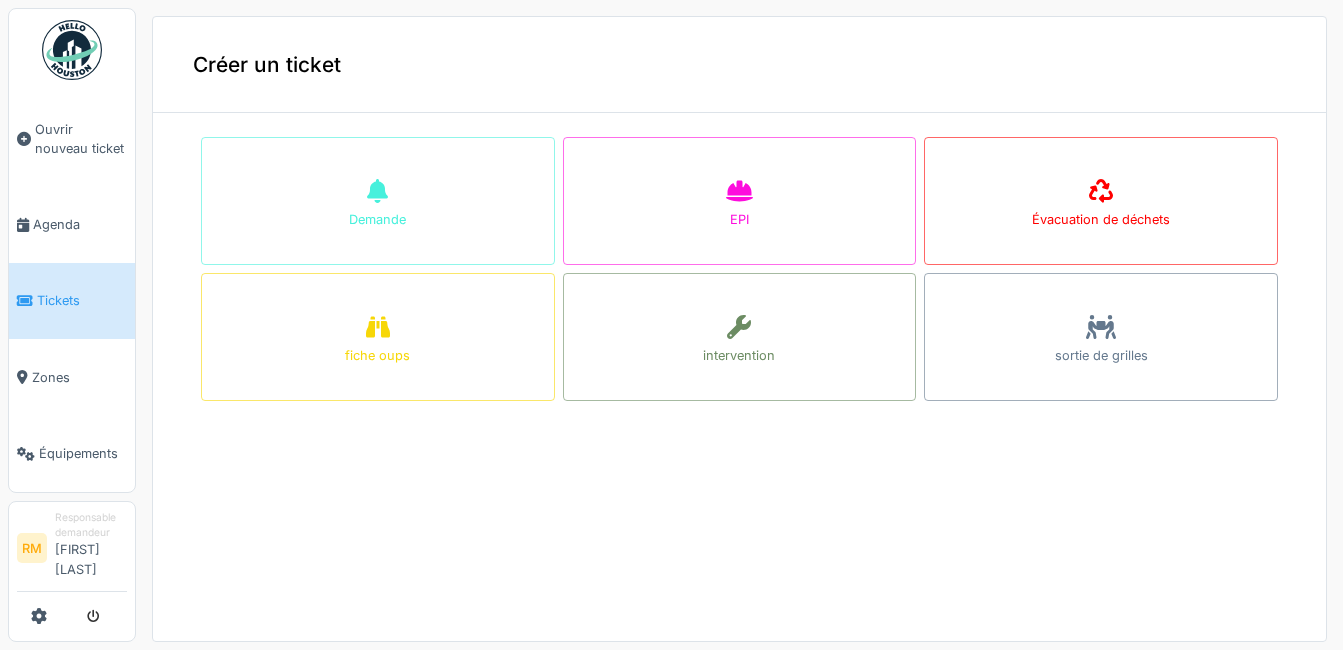 scroll, scrollTop: 0, scrollLeft: 0, axis: both 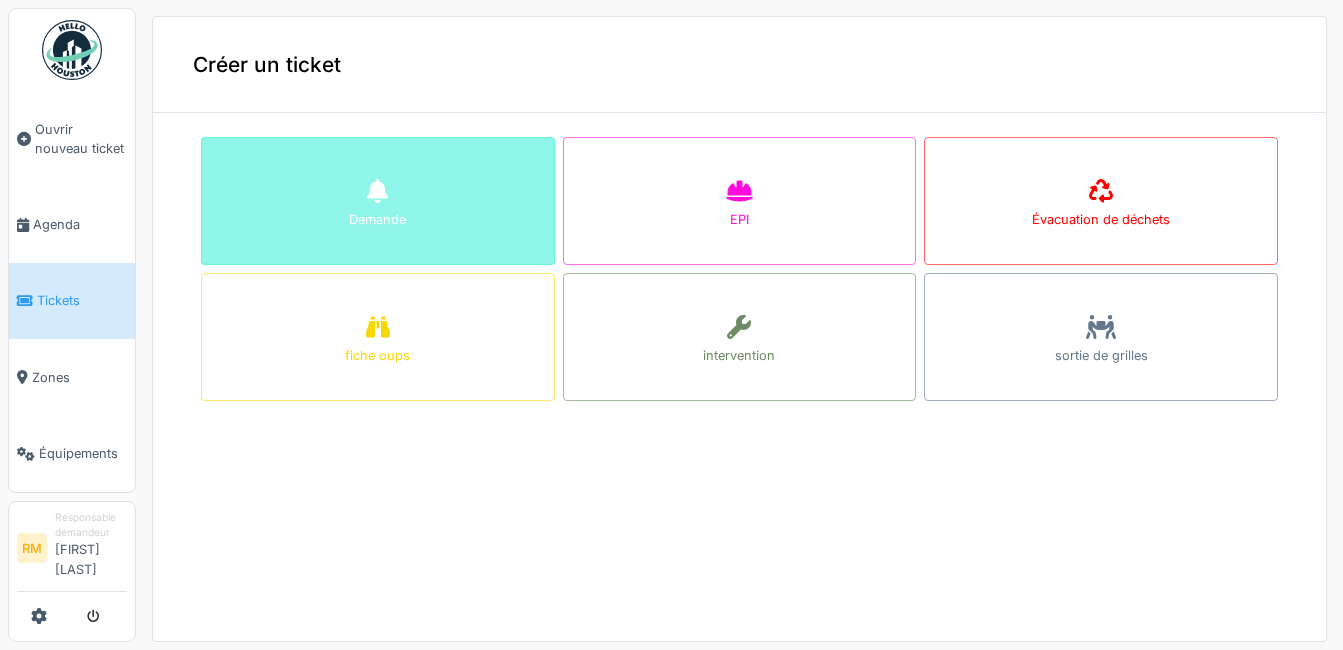 click on "Demande" at bounding box center (378, 201) 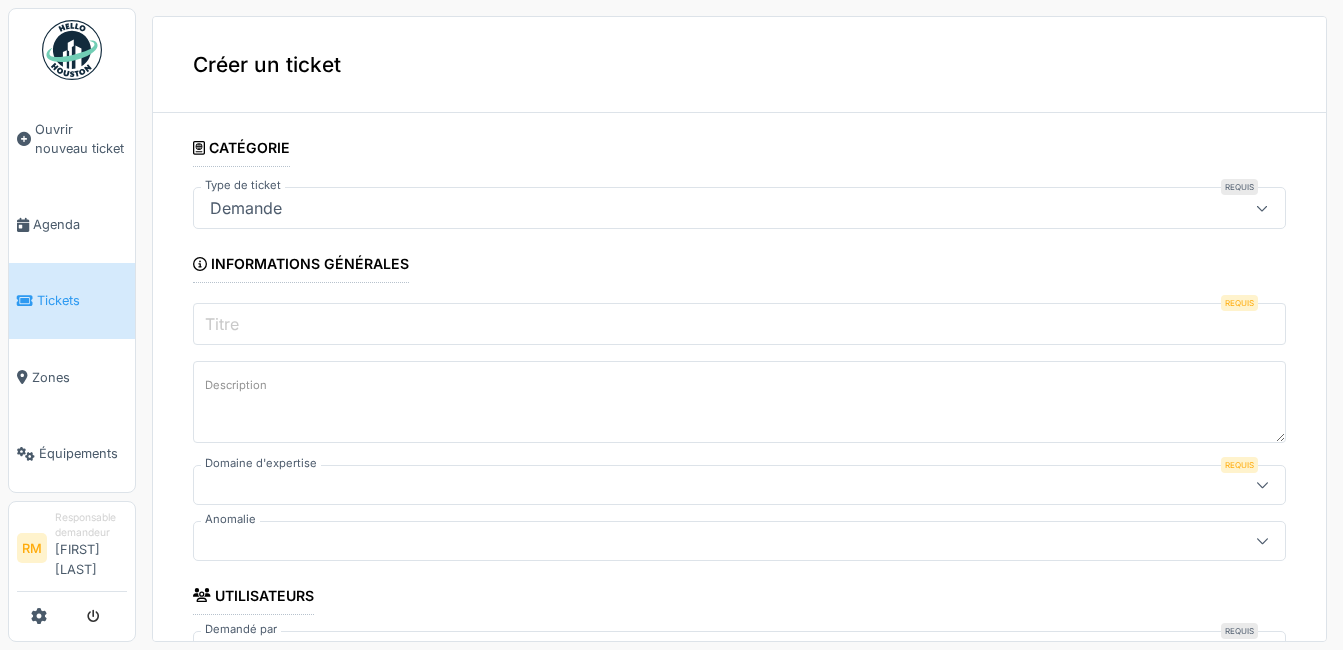 click on "Titre" at bounding box center (739, 324) 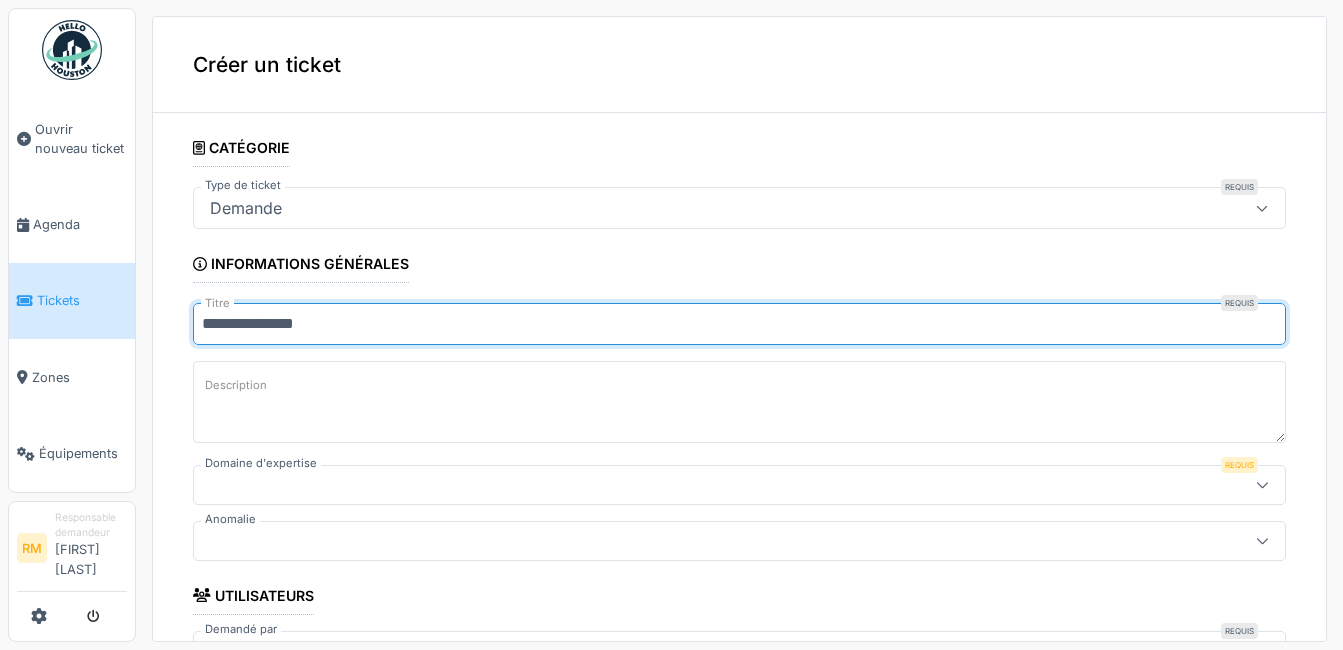 type on "**********" 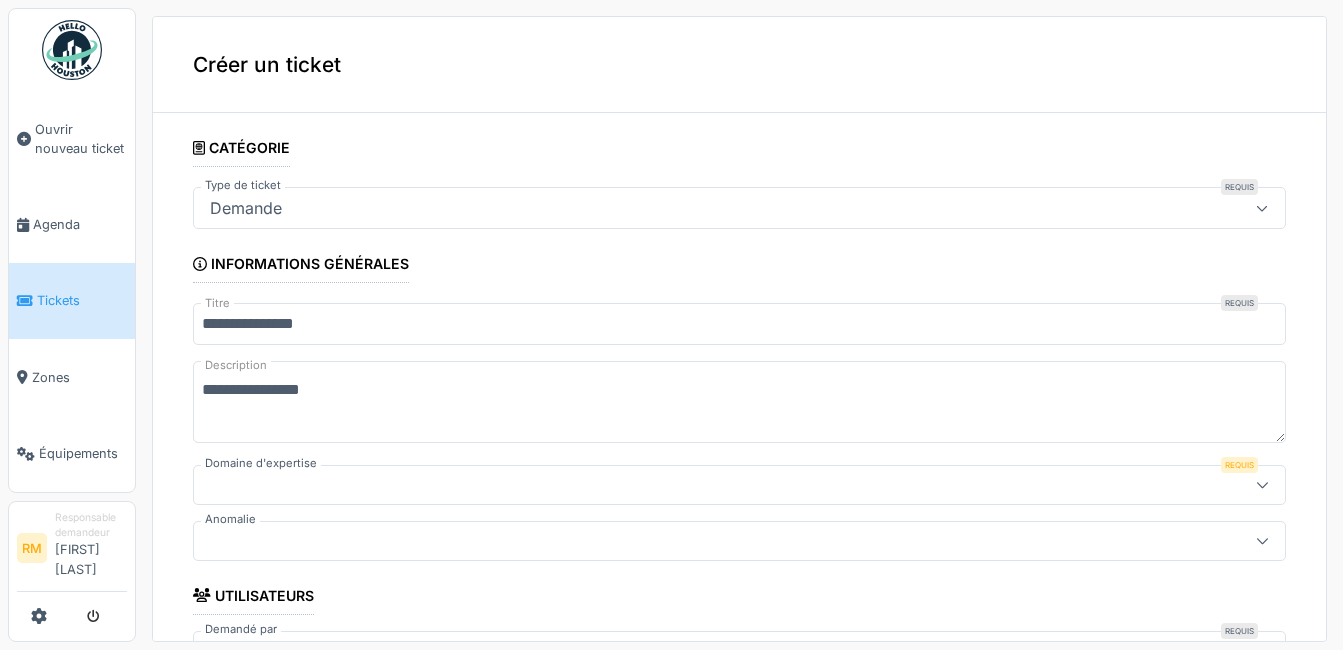 click on "**********" at bounding box center [739, 402] 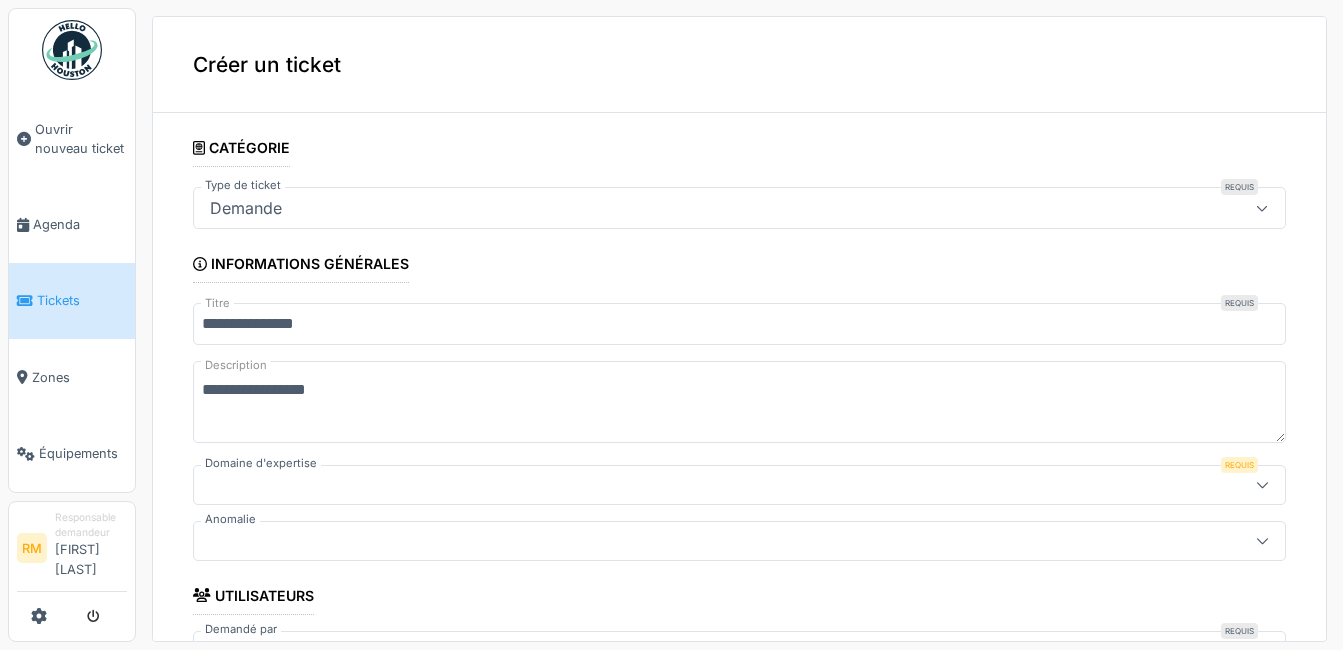 click on "**********" at bounding box center [739, 402] 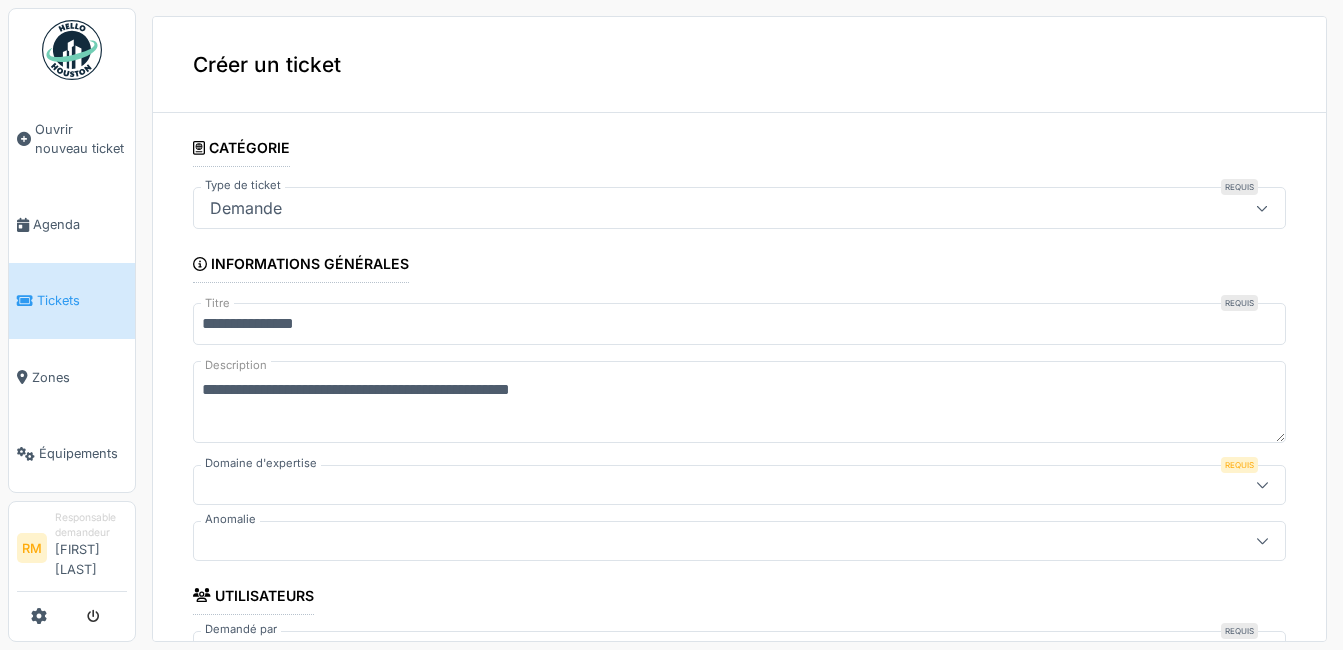 click on "**********" at bounding box center [739, 402] 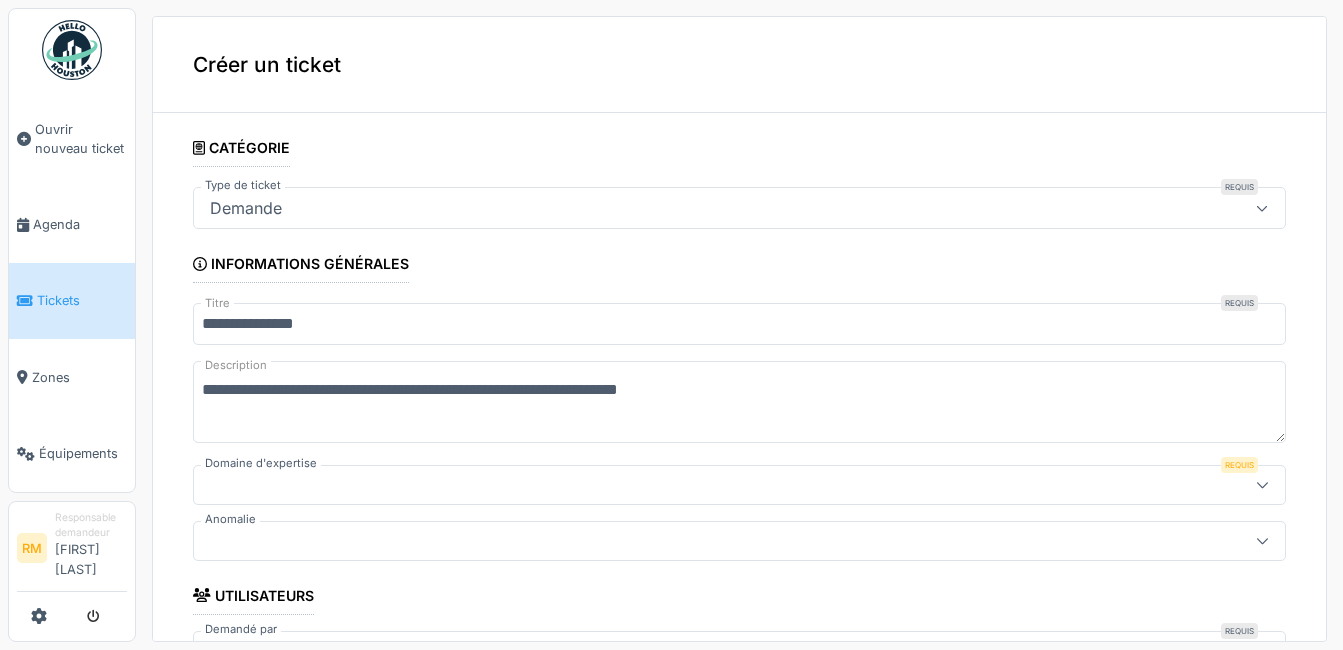 type on "**********" 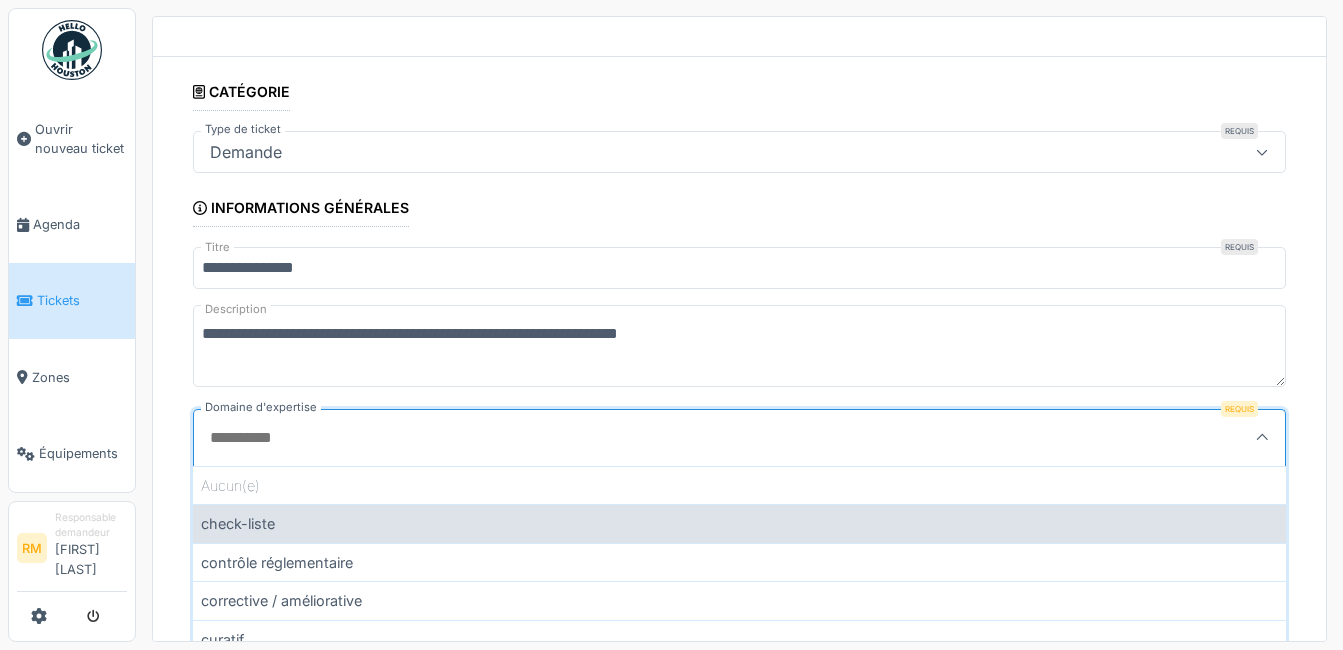scroll, scrollTop: 200, scrollLeft: 0, axis: vertical 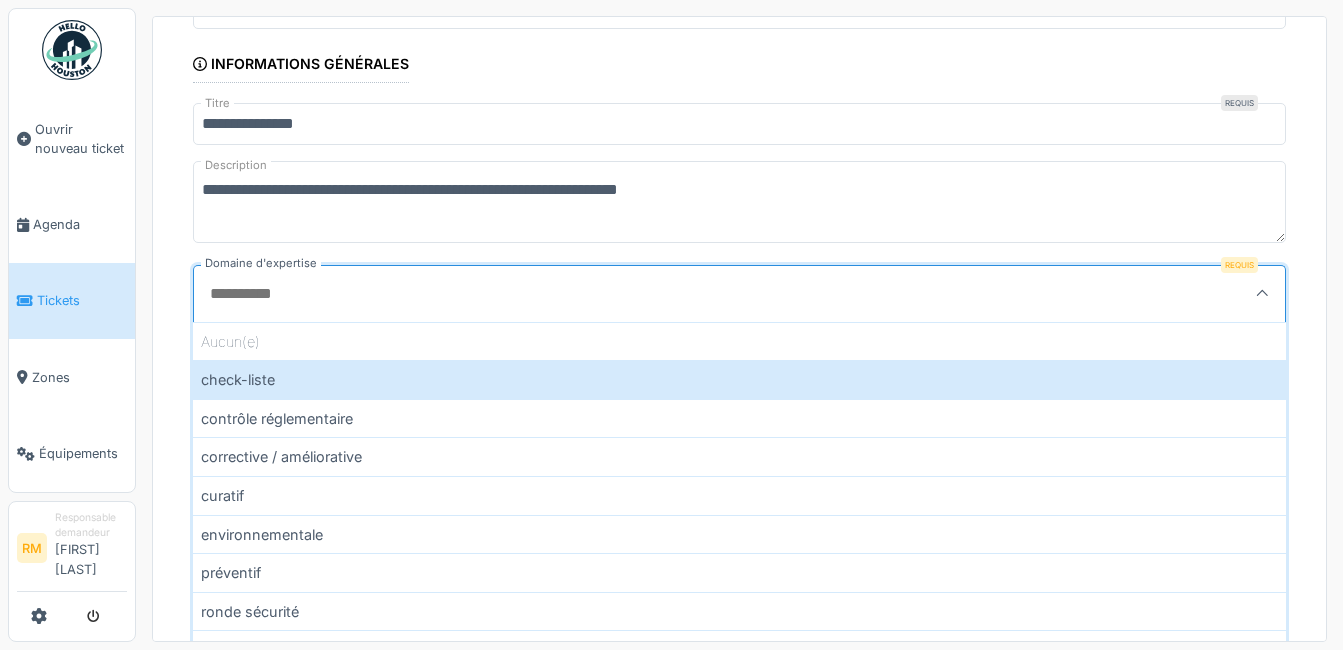 click on "corrective  / améliorative" at bounding box center (739, 456) 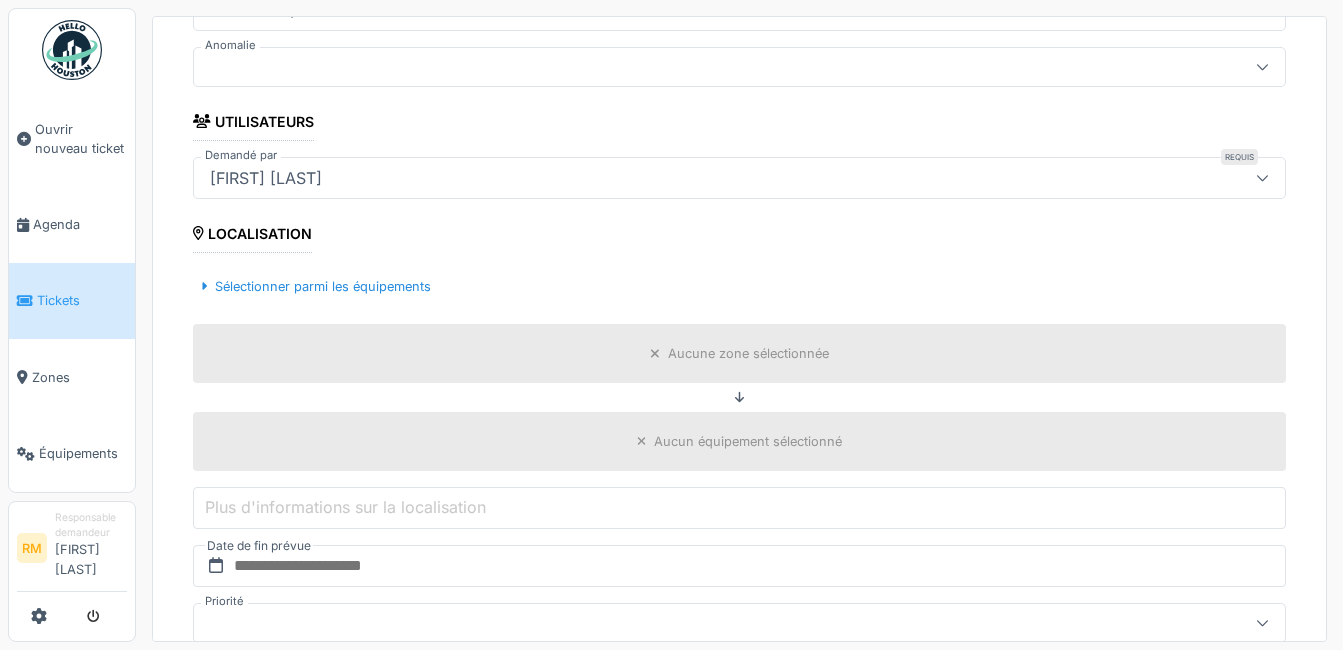 scroll, scrollTop: 500, scrollLeft: 0, axis: vertical 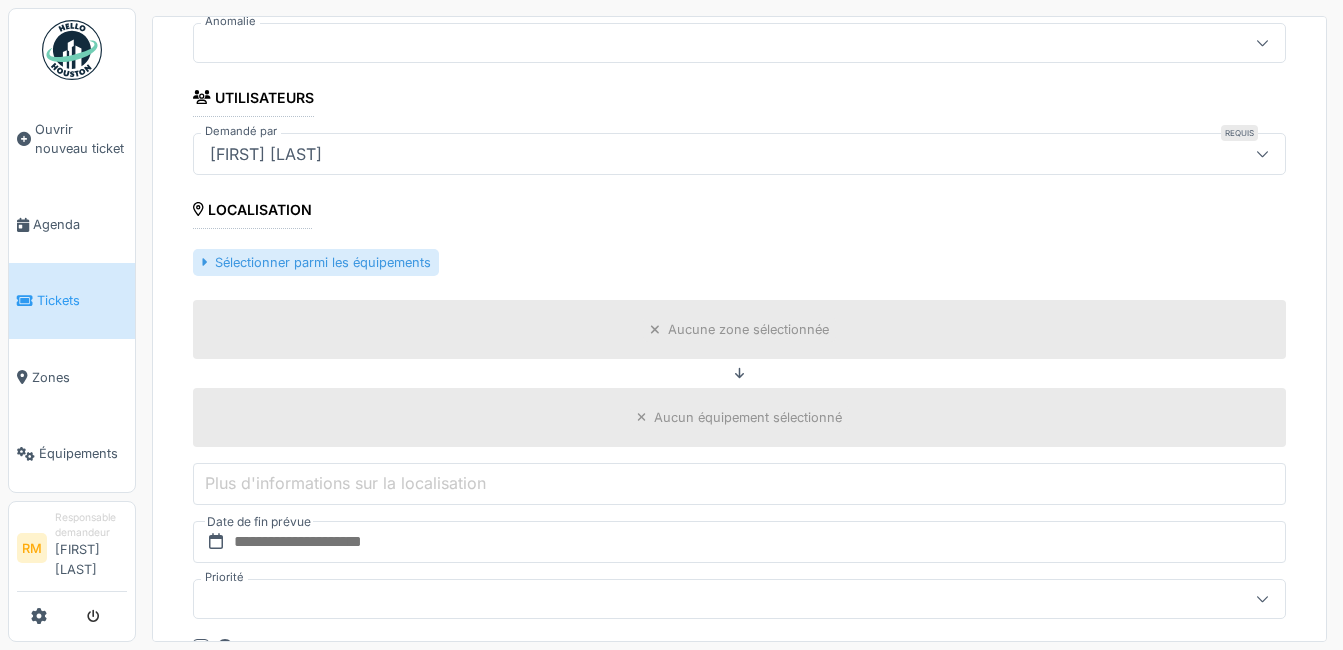click on "Sélectionner parmi les équipements" at bounding box center (316, 262) 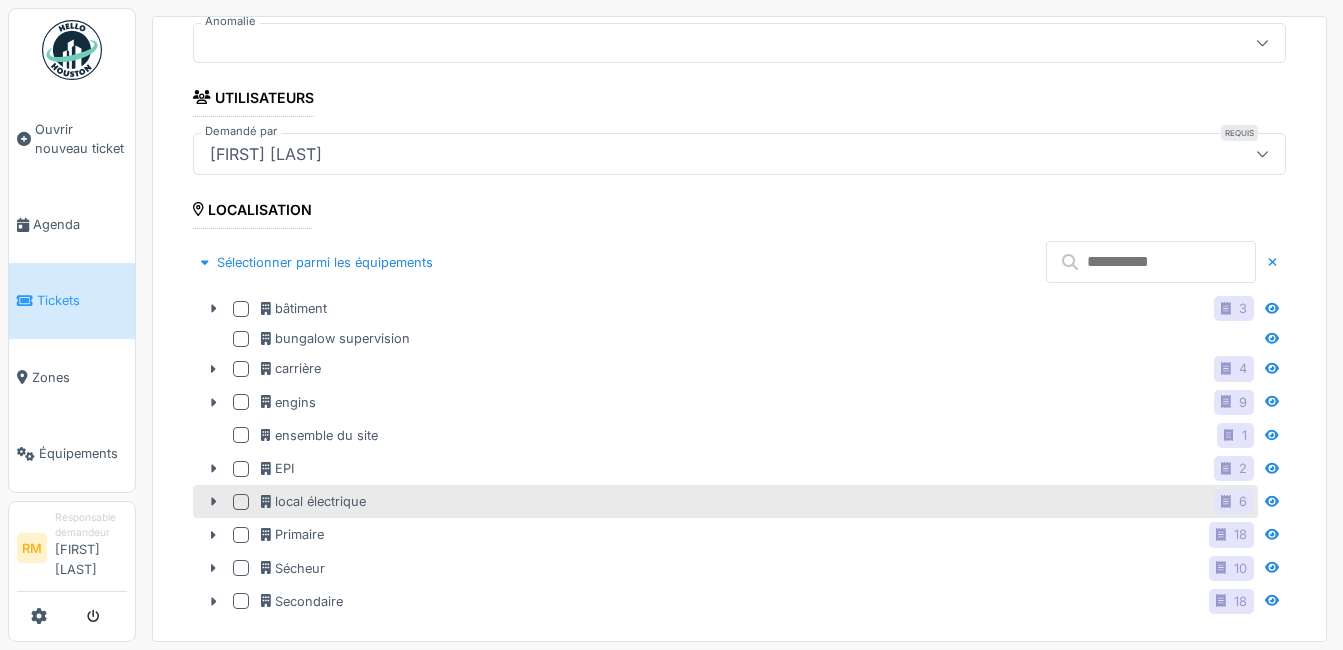 click at bounding box center [241, 309] 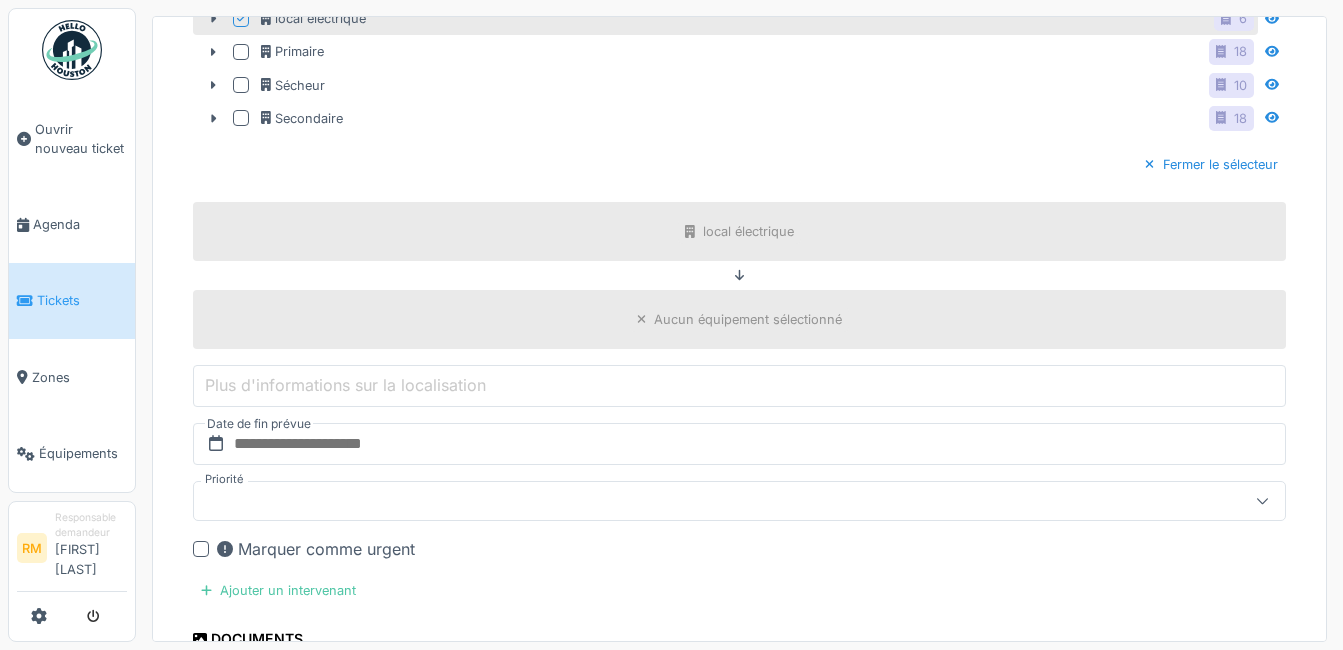 scroll, scrollTop: 1200, scrollLeft: 0, axis: vertical 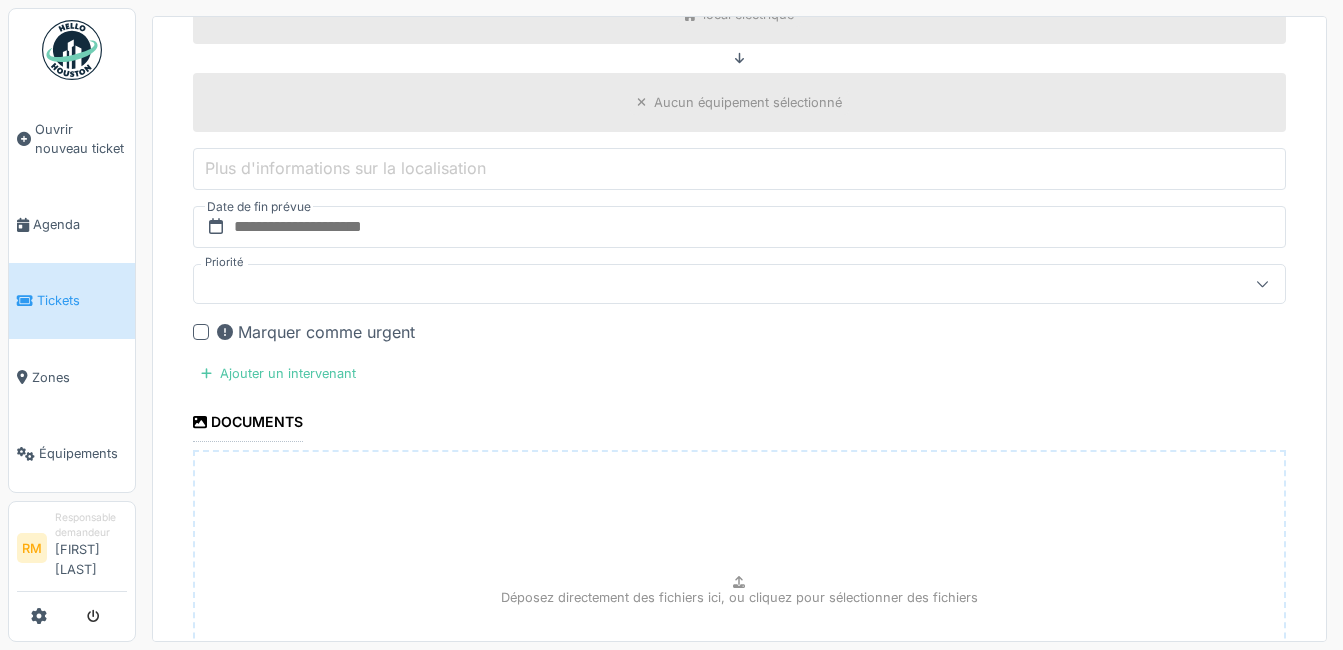 click at bounding box center [201, 332] 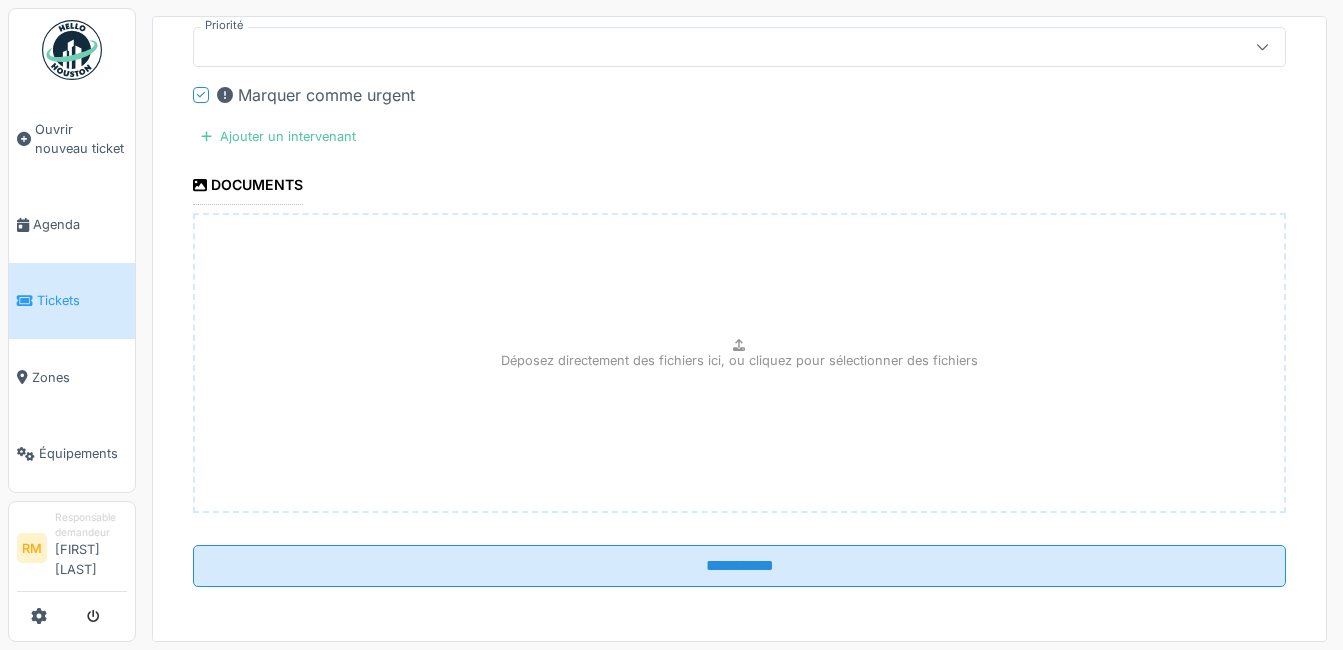 scroll, scrollTop: 1439, scrollLeft: 0, axis: vertical 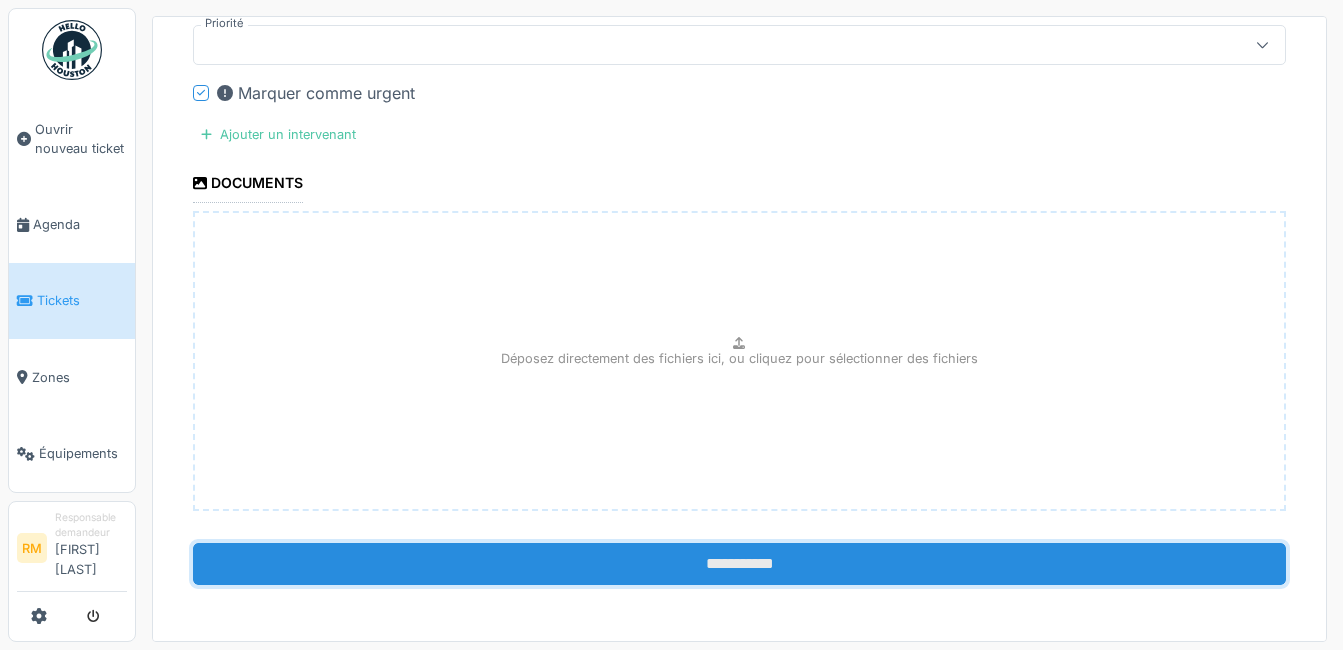 click on "**********" at bounding box center [739, 564] 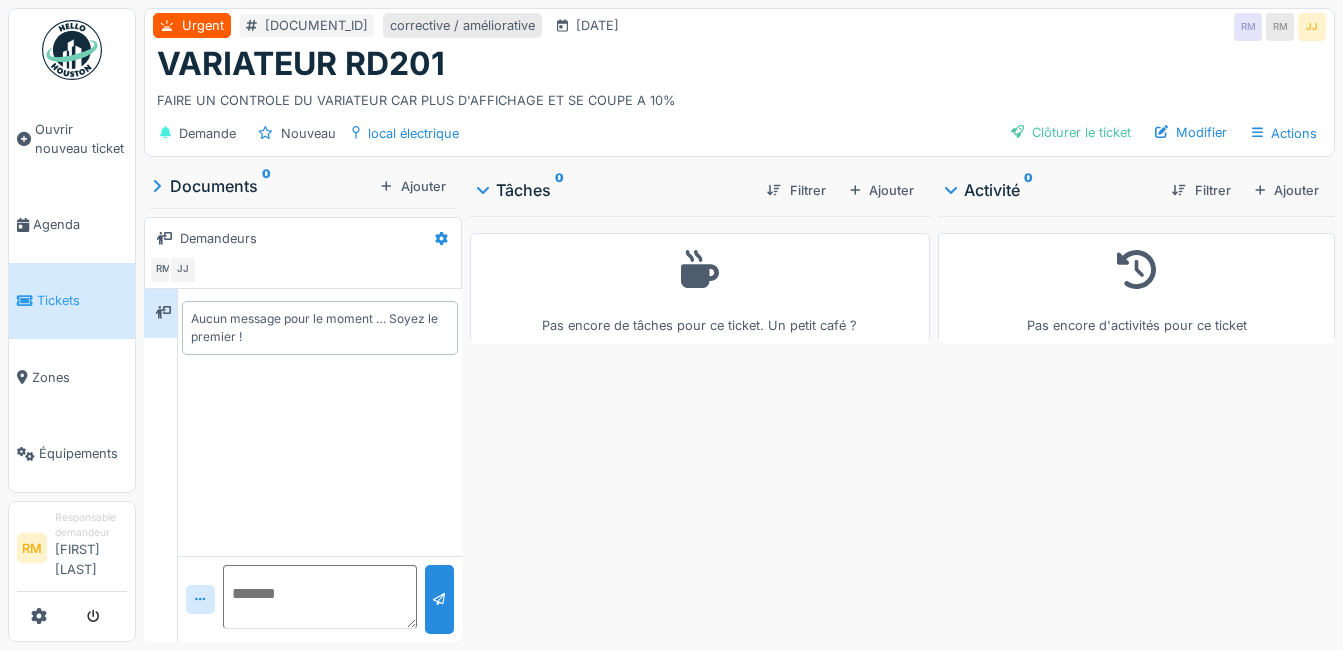 scroll, scrollTop: 0, scrollLeft: 0, axis: both 